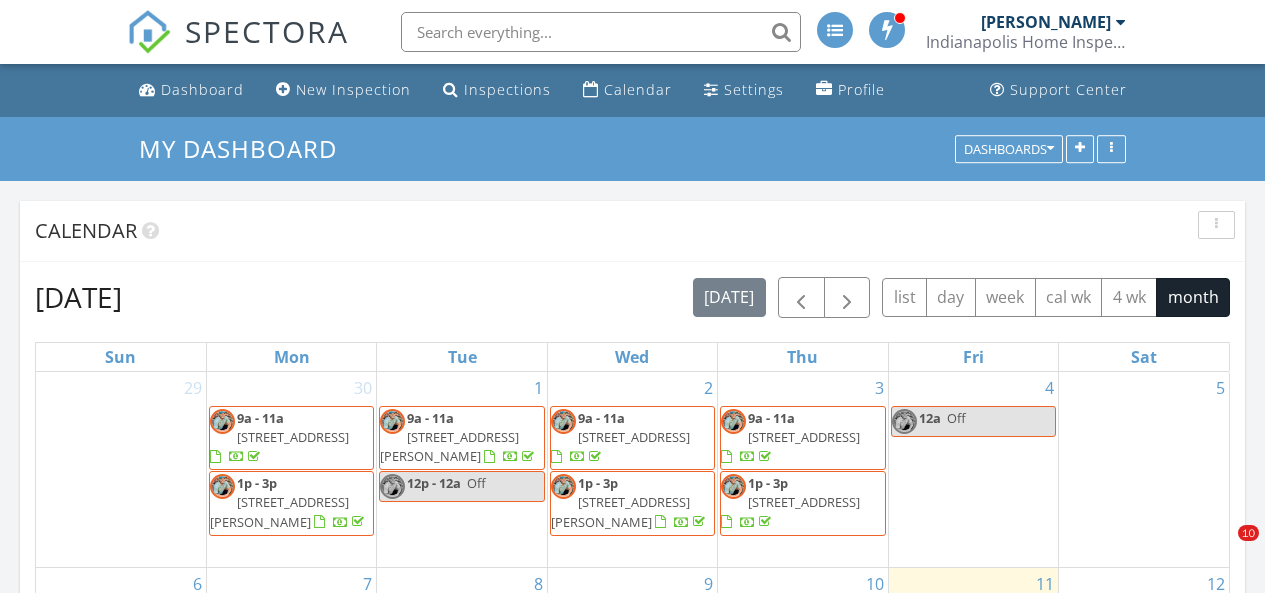 scroll, scrollTop: 388, scrollLeft: 0, axis: vertical 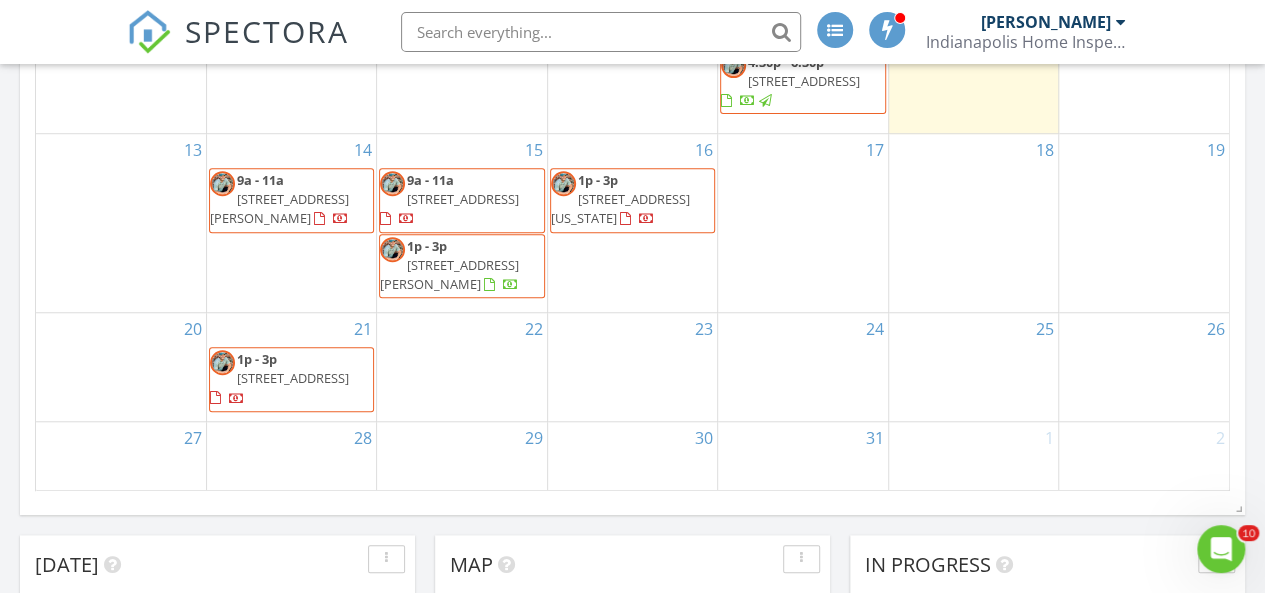 click on "905 Hacienda Pl, Greenwood 46143" at bounding box center [463, 199] 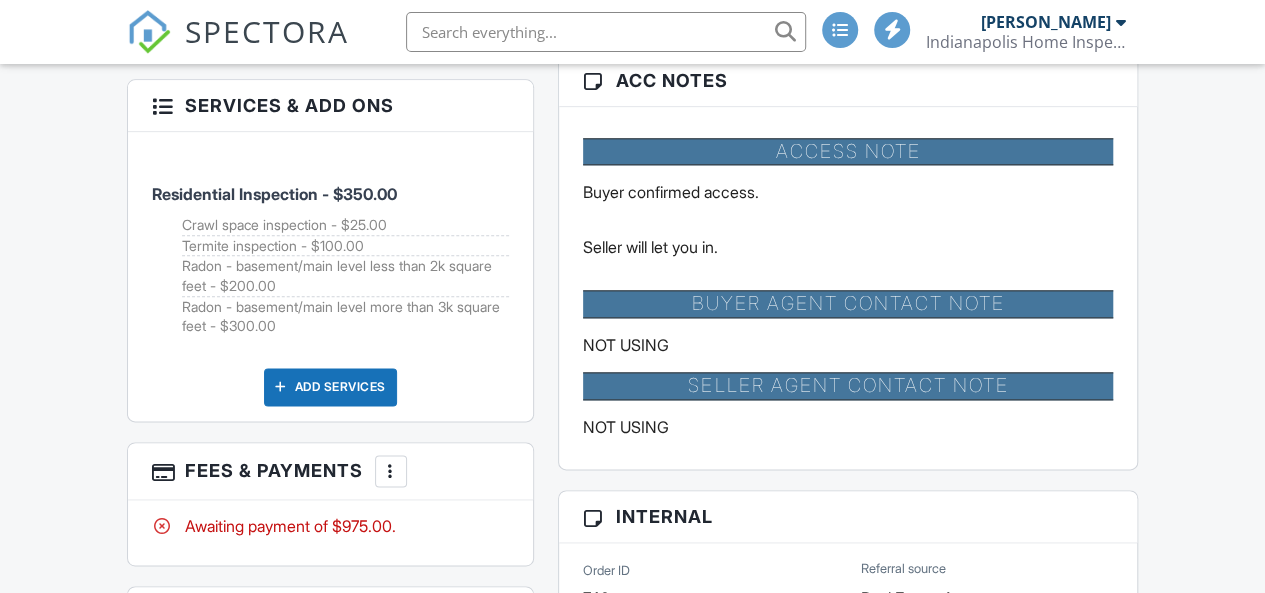 scroll, scrollTop: 1109, scrollLeft: 0, axis: vertical 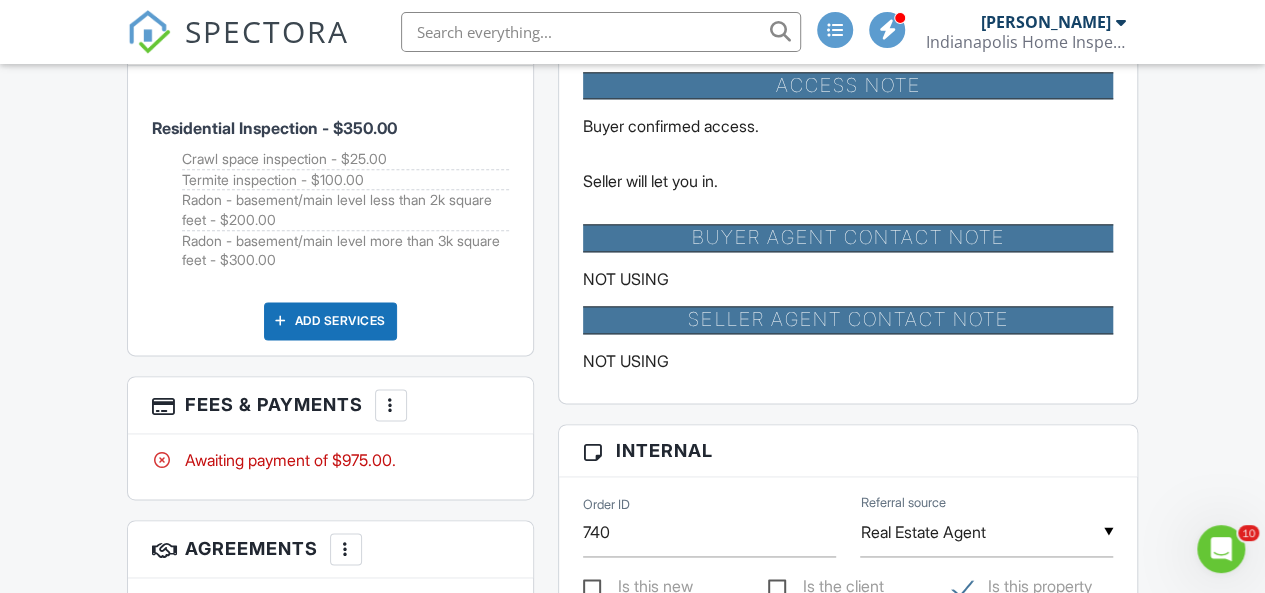 click at bounding box center (391, 405) 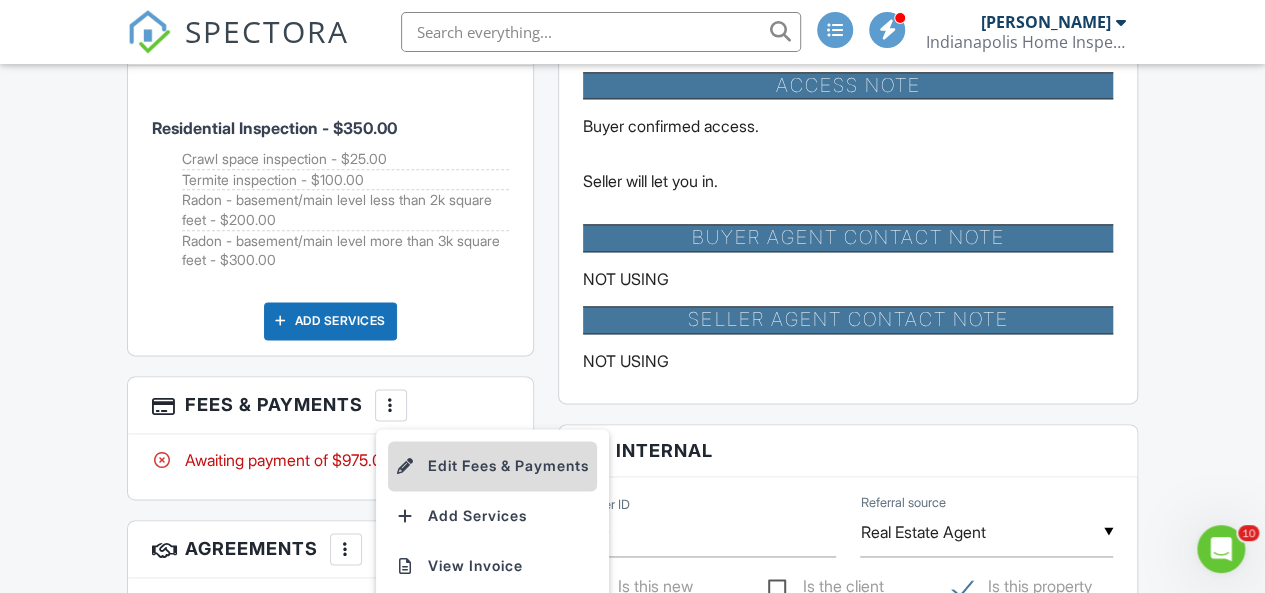 click on "Edit Fees & Payments" at bounding box center [492, 466] 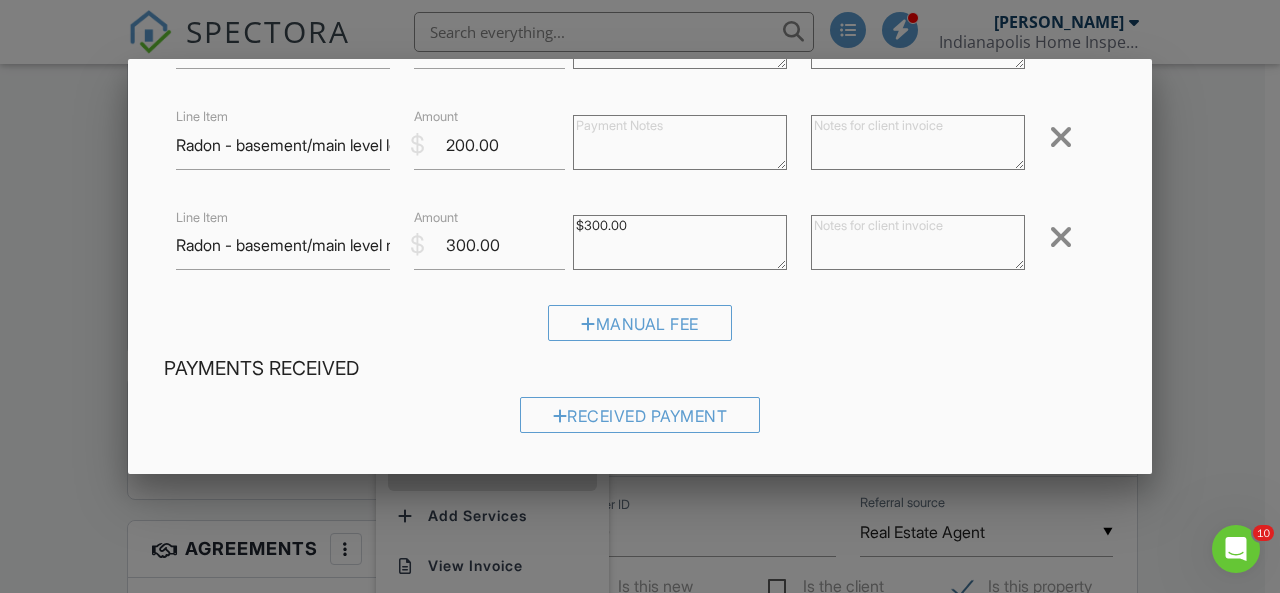 scroll, scrollTop: 398, scrollLeft: 0, axis: vertical 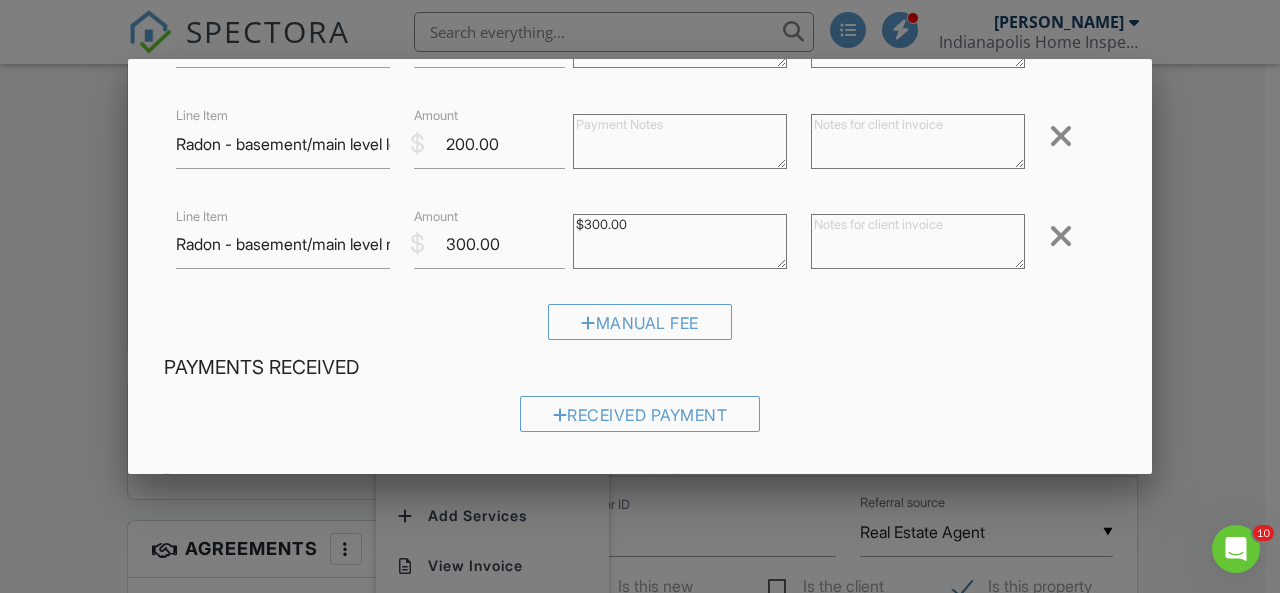 click at bounding box center [1061, 236] 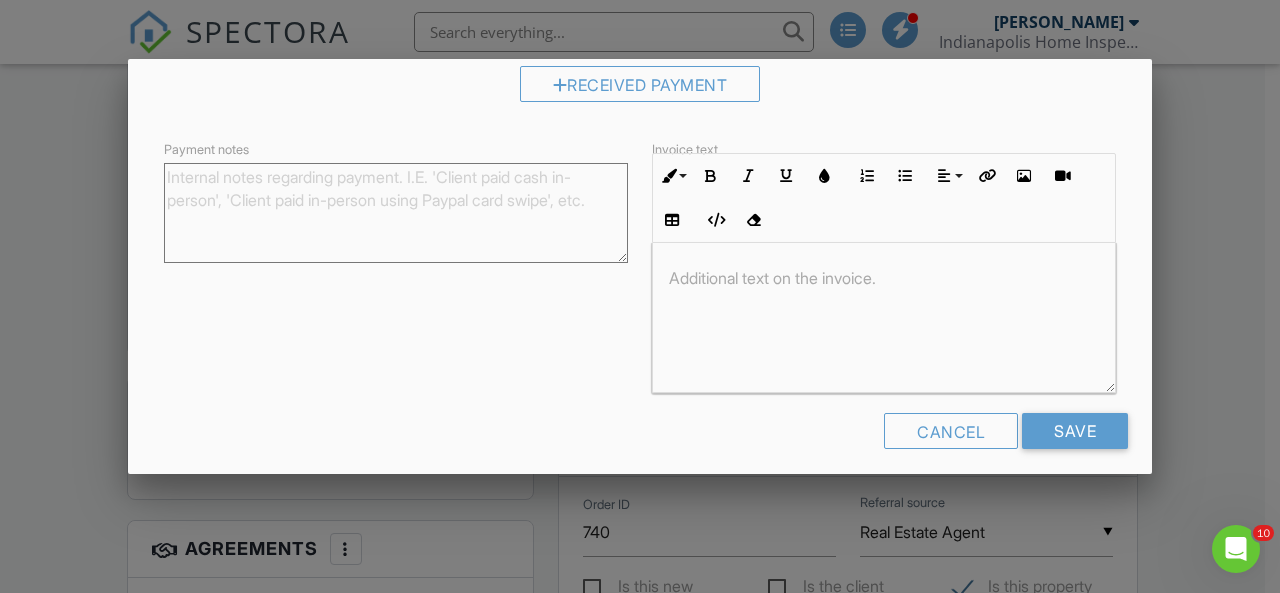scroll, scrollTop: 640, scrollLeft: 0, axis: vertical 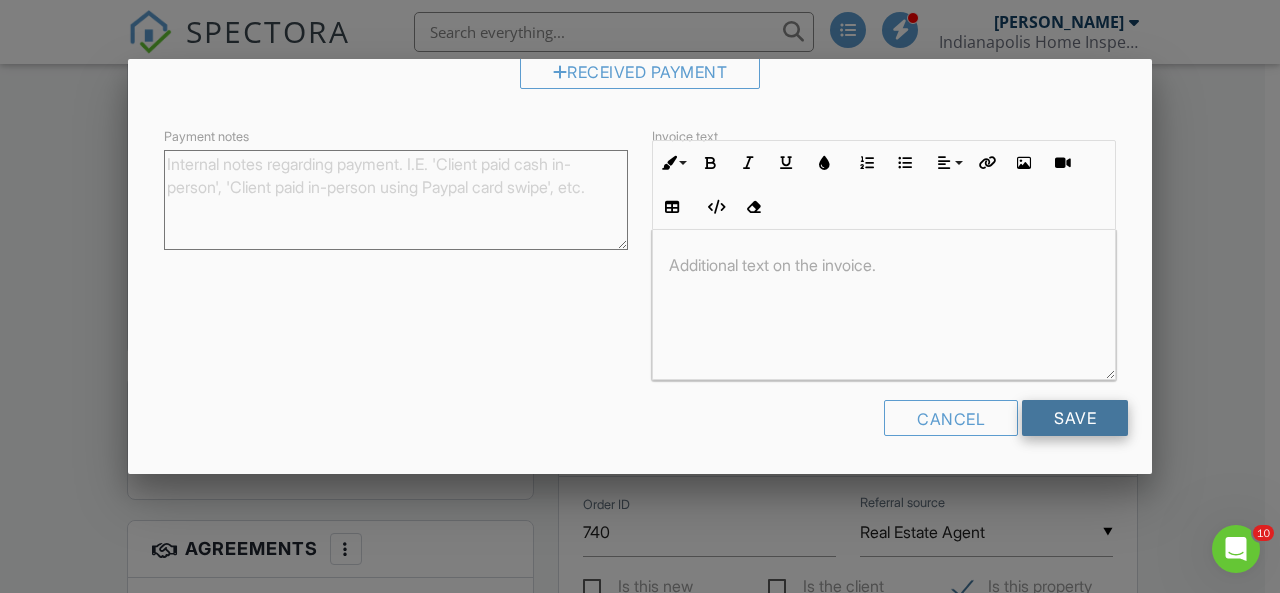 click on "Save" at bounding box center (1075, 418) 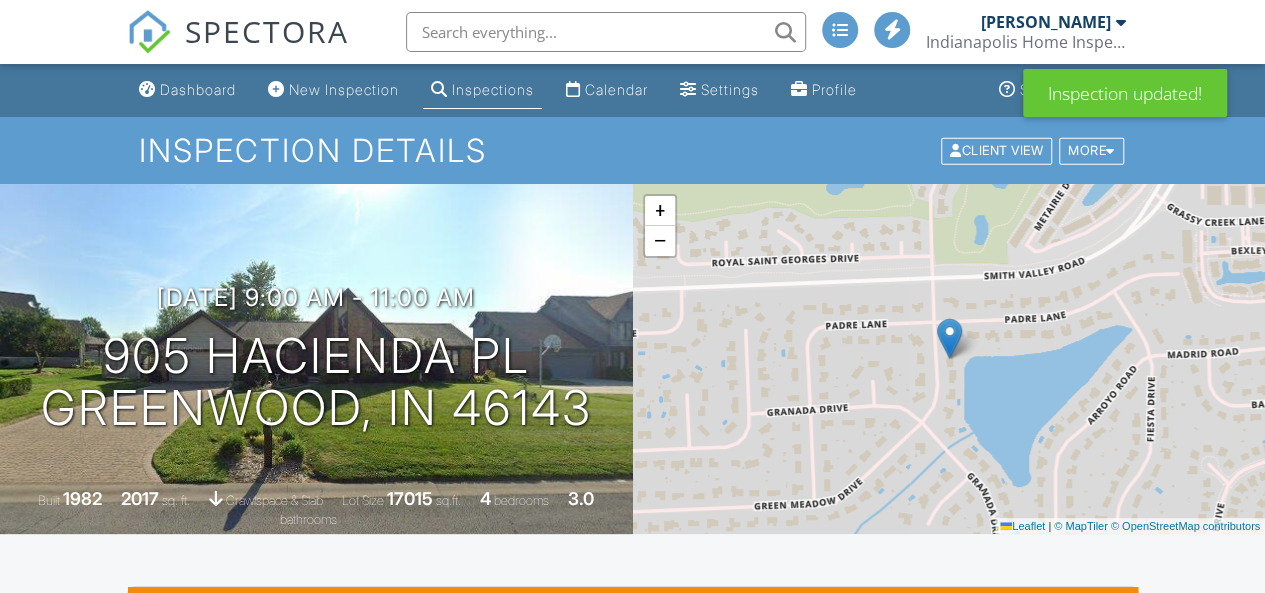 scroll, scrollTop: 529, scrollLeft: 0, axis: vertical 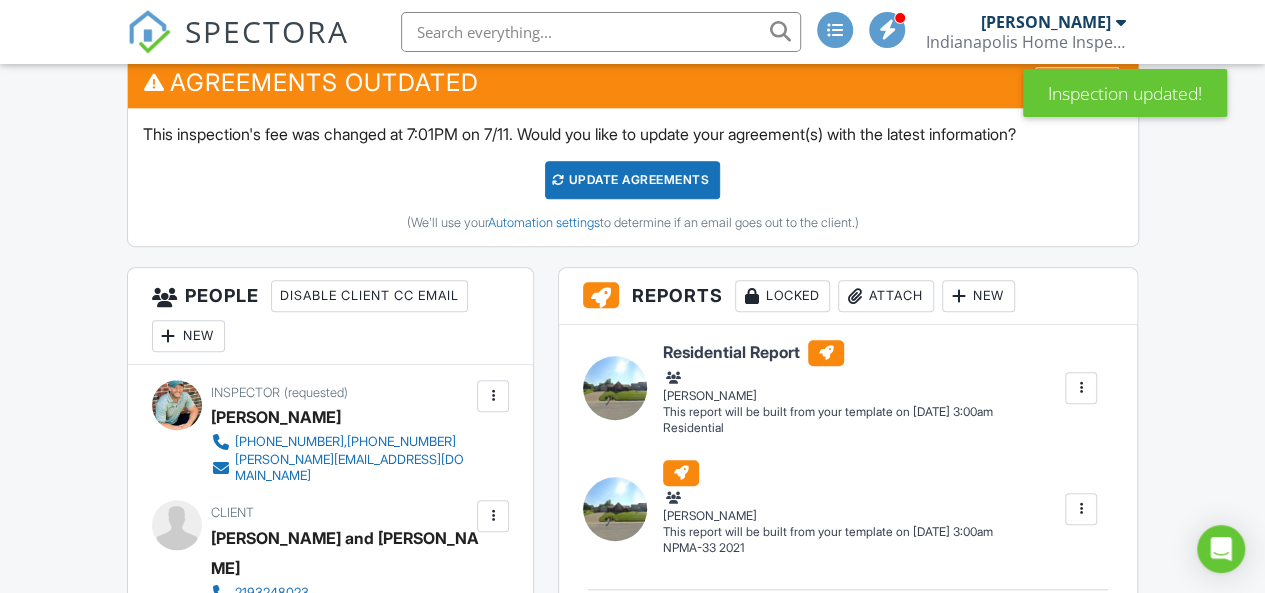 click on "Update Agreements" at bounding box center (632, 180) 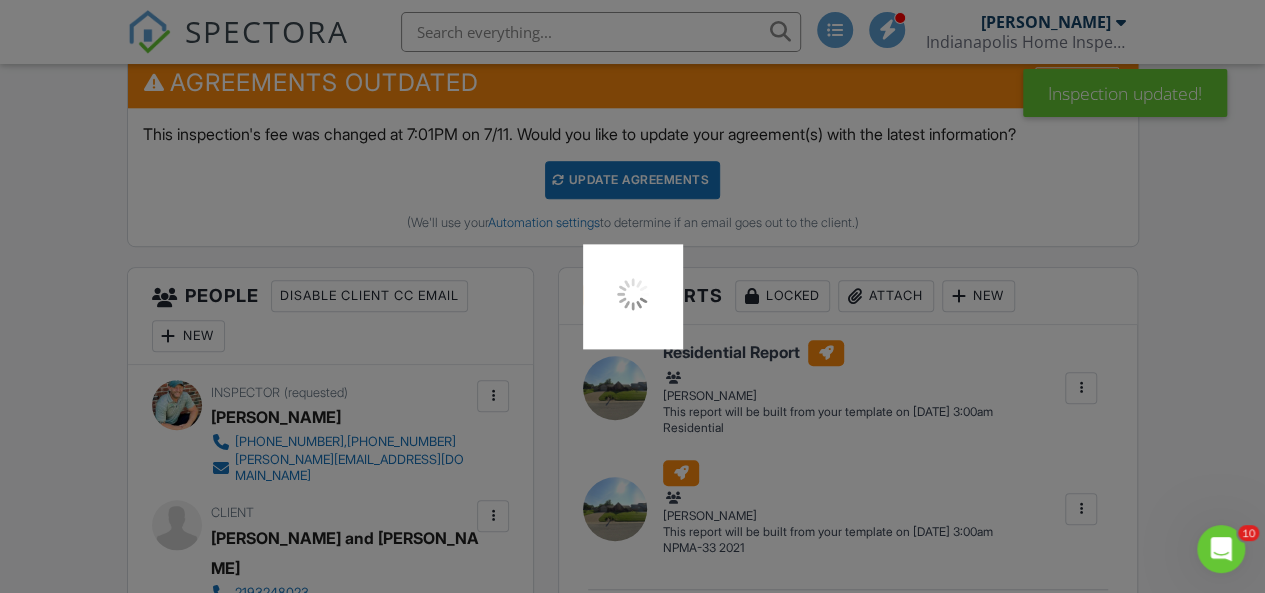 scroll, scrollTop: 0, scrollLeft: 0, axis: both 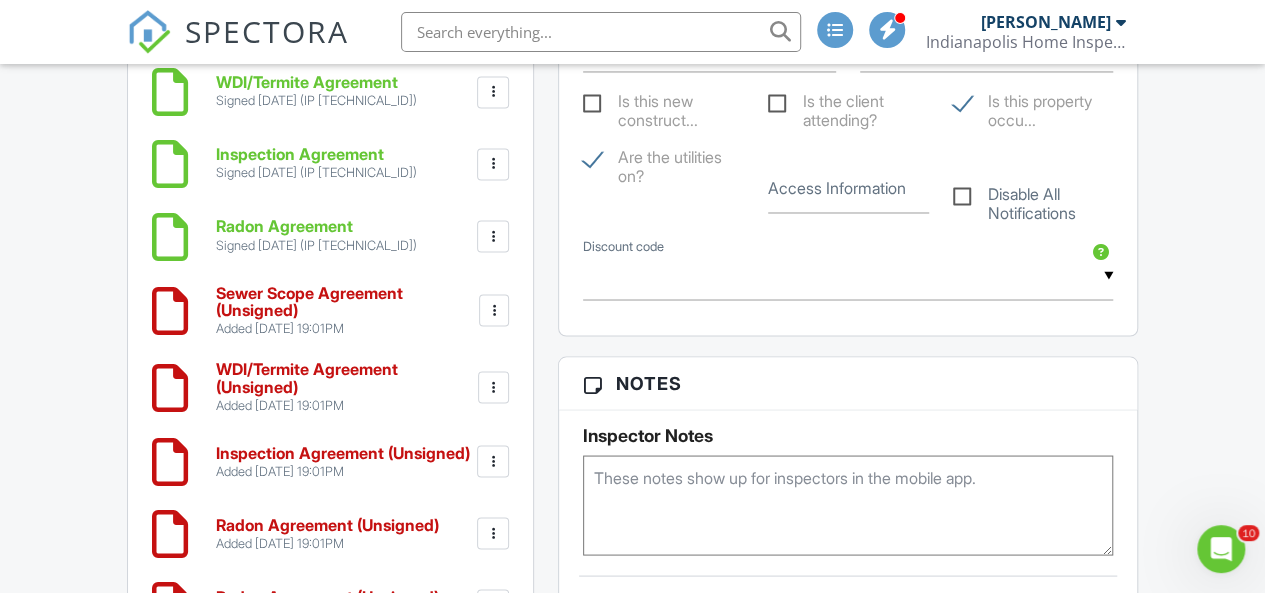 click at bounding box center (494, 310) 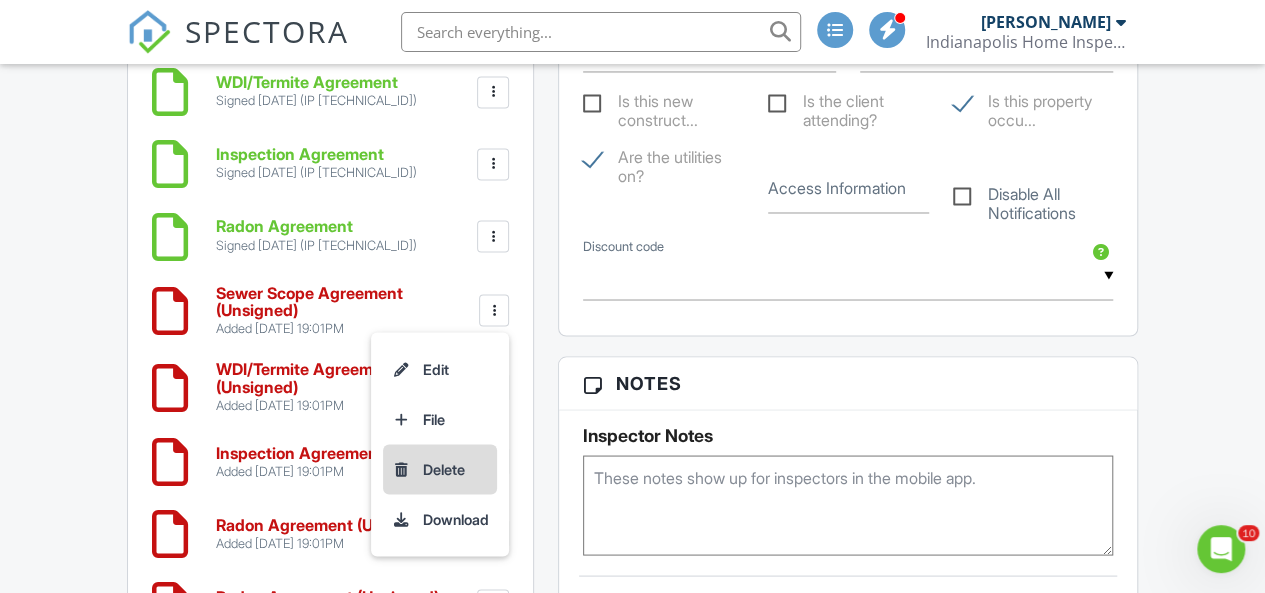 click on "Delete" at bounding box center (440, 469) 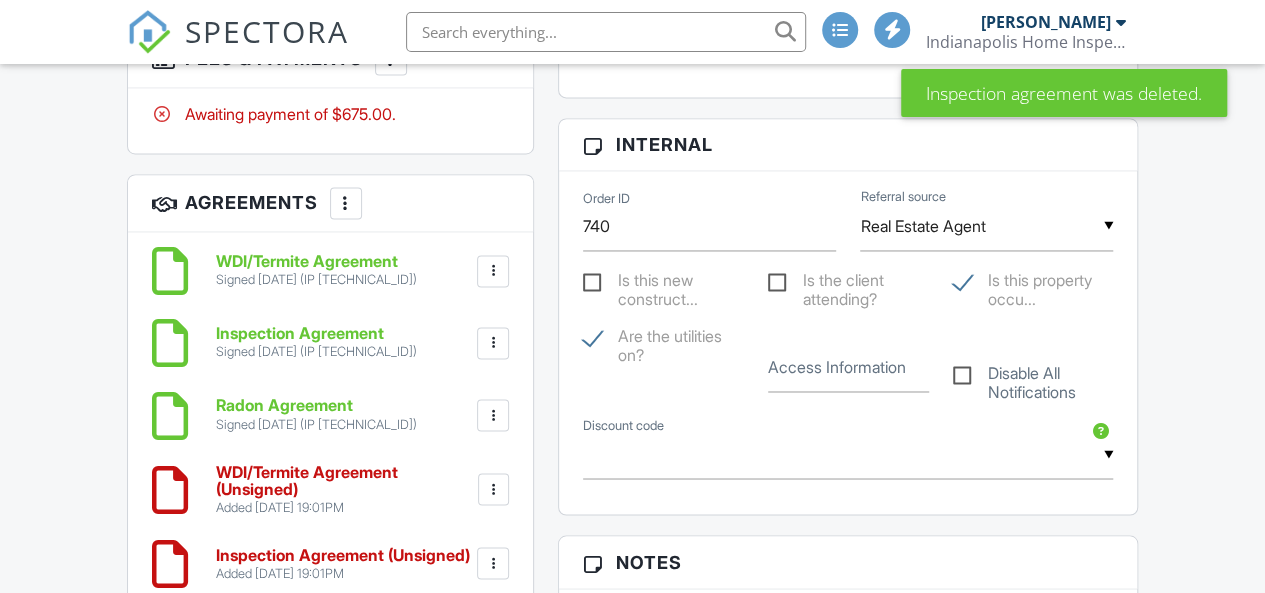 scroll, scrollTop: 1496, scrollLeft: 0, axis: vertical 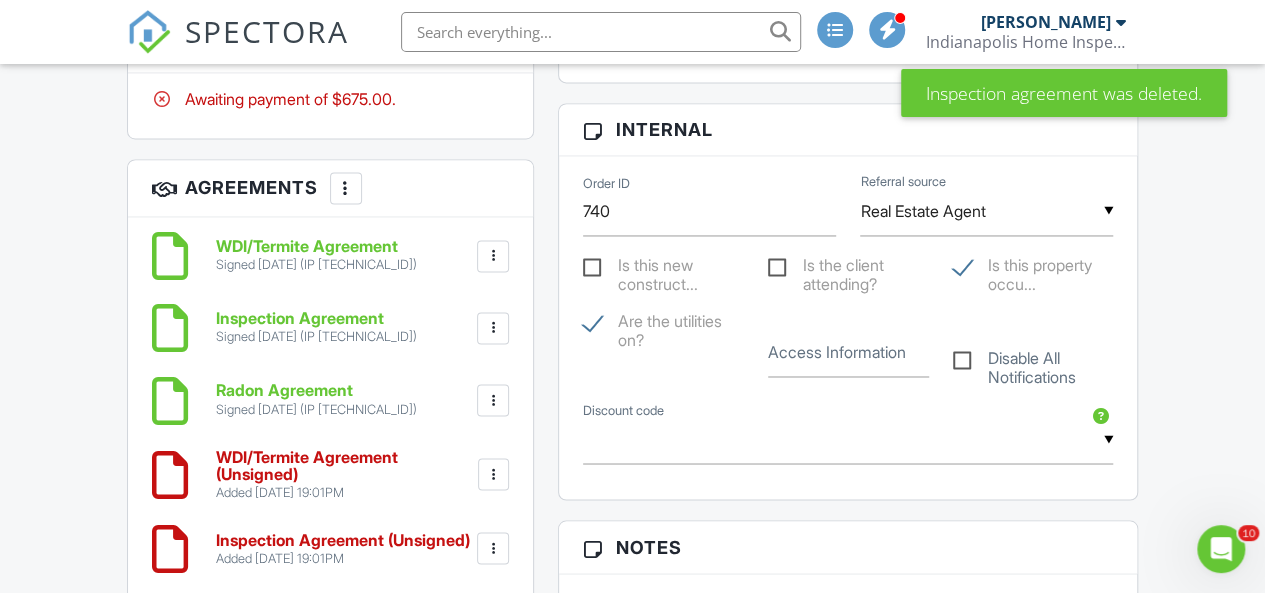click at bounding box center (494, 474) 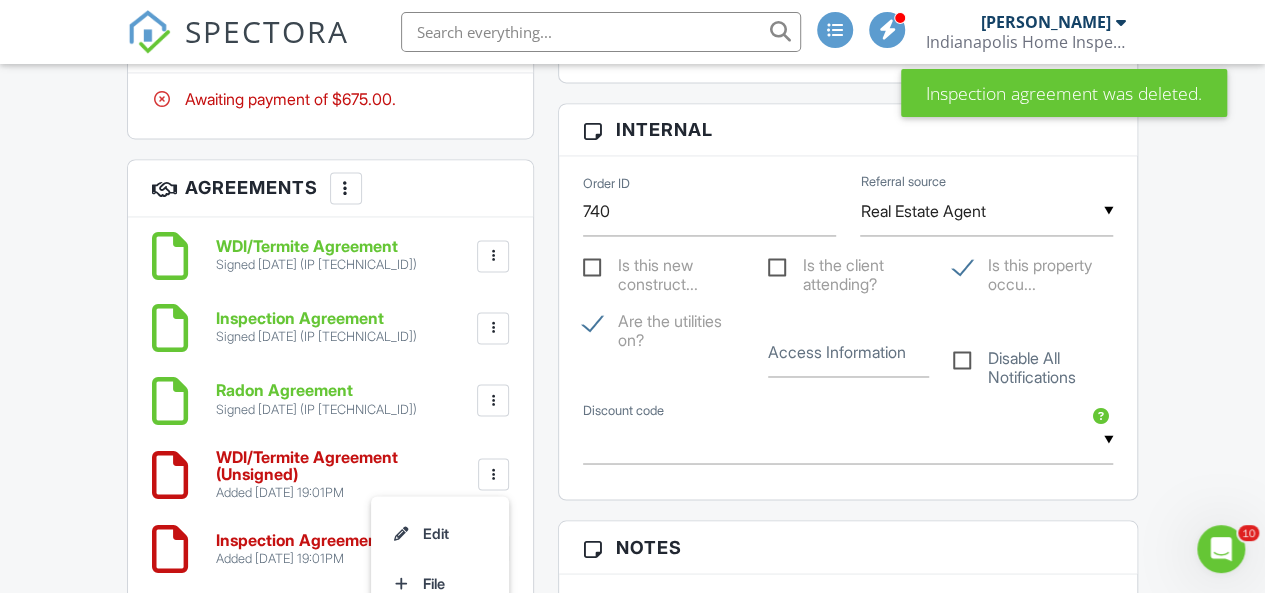 click on "Delete" at bounding box center (440, 633) 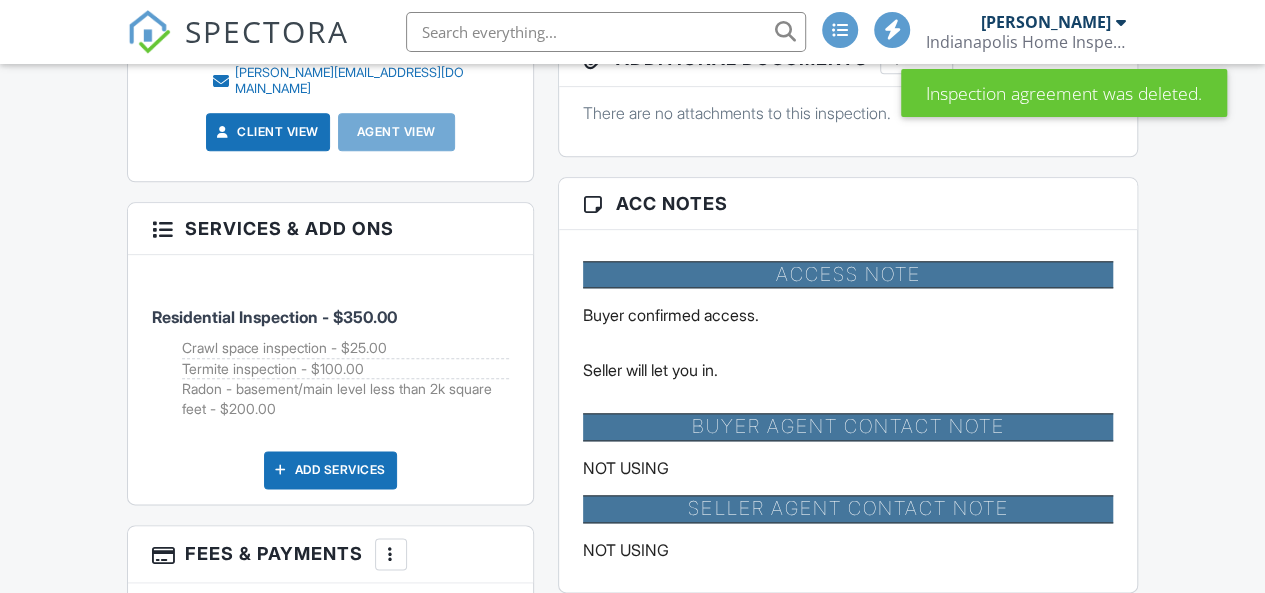 scroll, scrollTop: 1664, scrollLeft: 0, axis: vertical 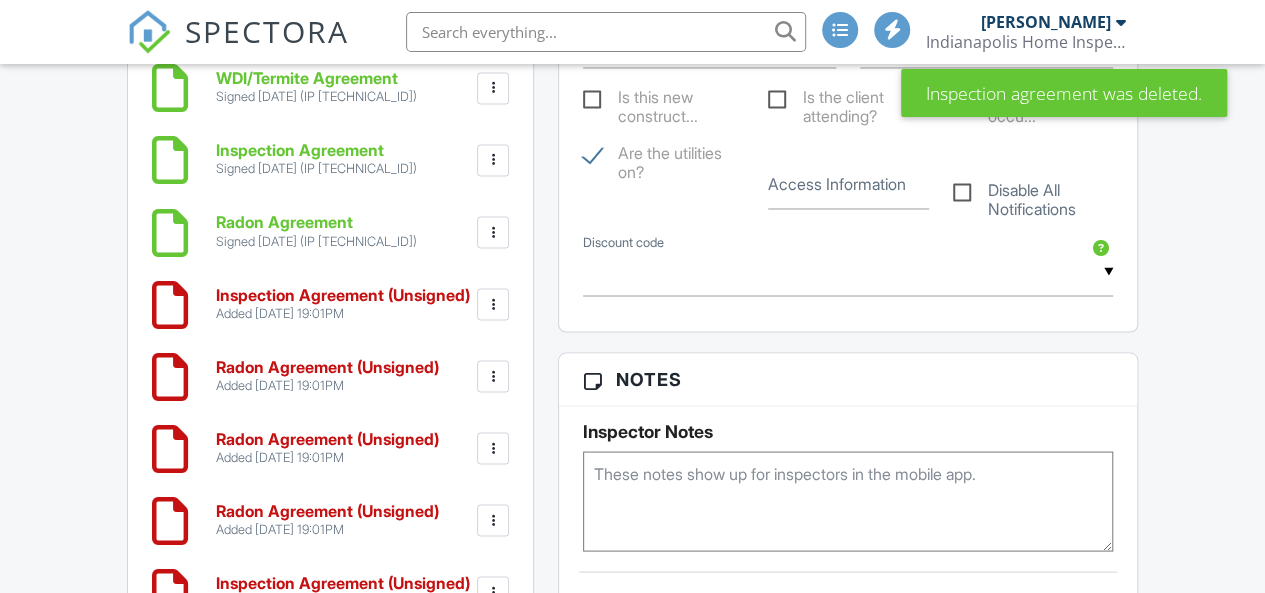 click at bounding box center [493, 304] 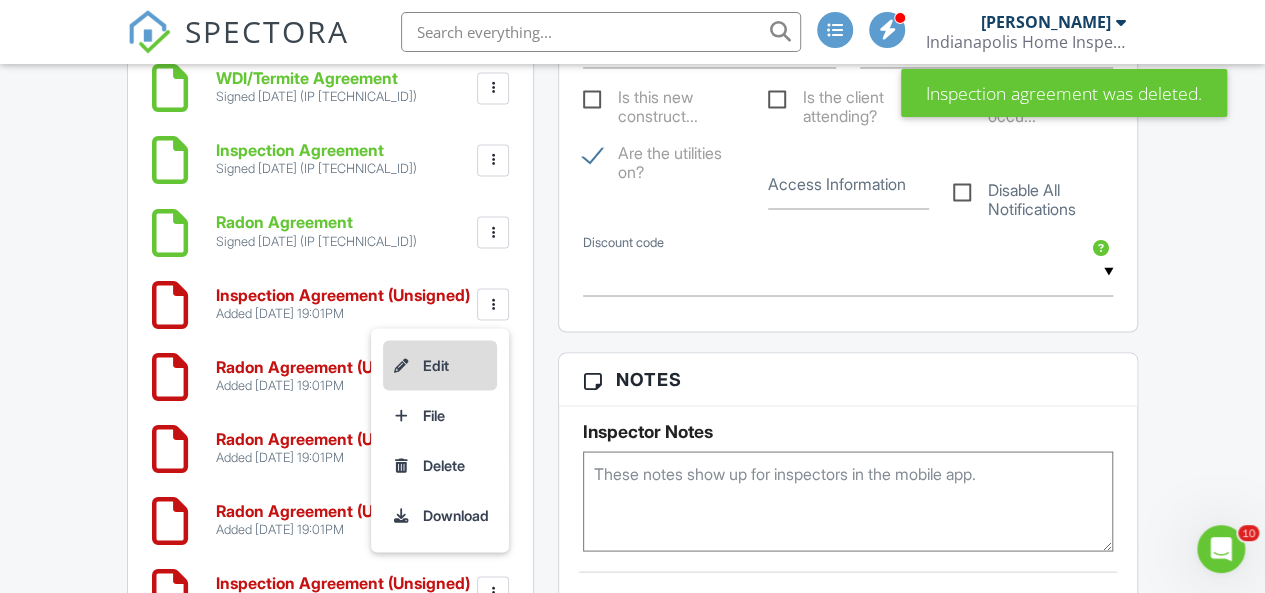 scroll, scrollTop: 0, scrollLeft: 0, axis: both 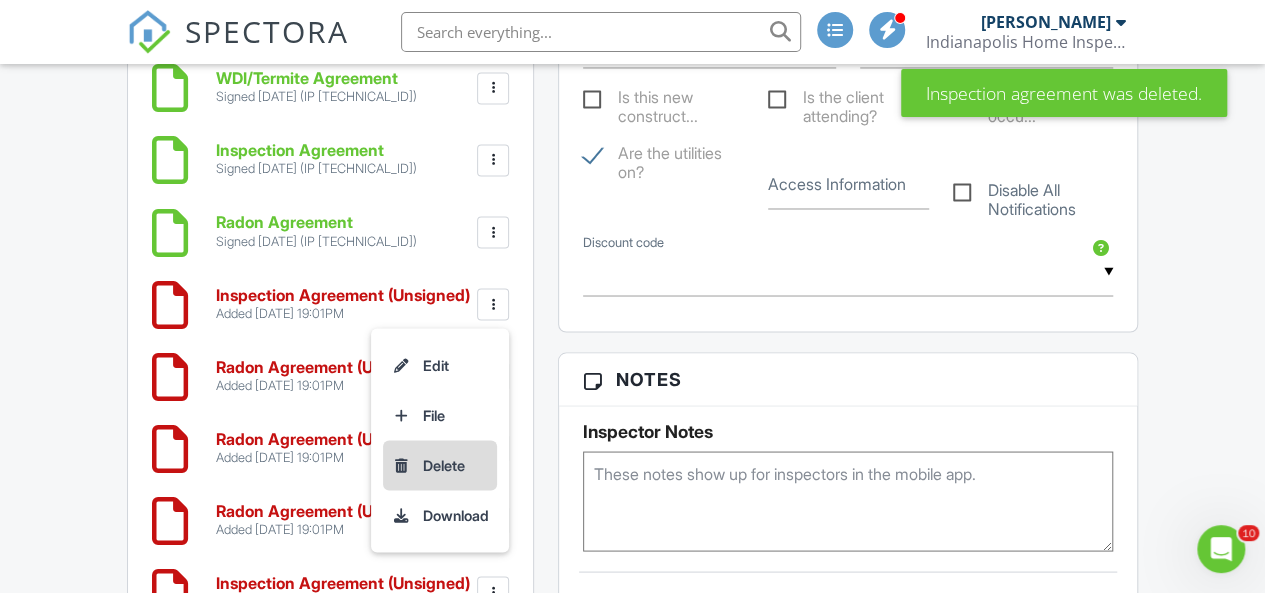 click on "Delete" at bounding box center (440, 465) 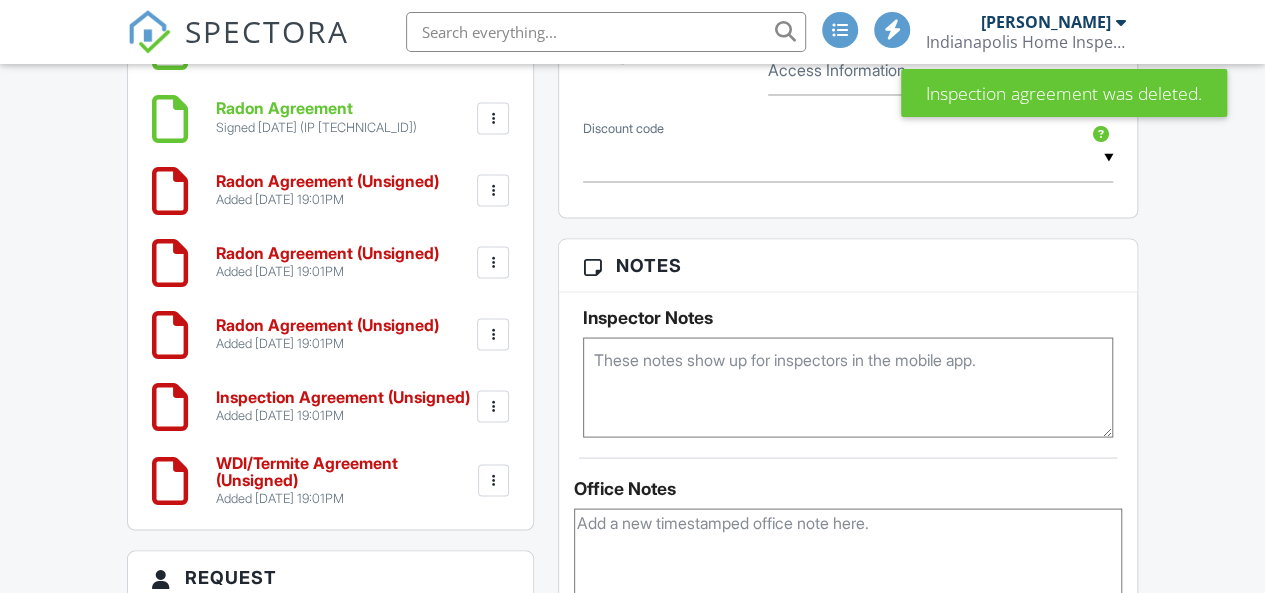 scroll, scrollTop: 1778, scrollLeft: 0, axis: vertical 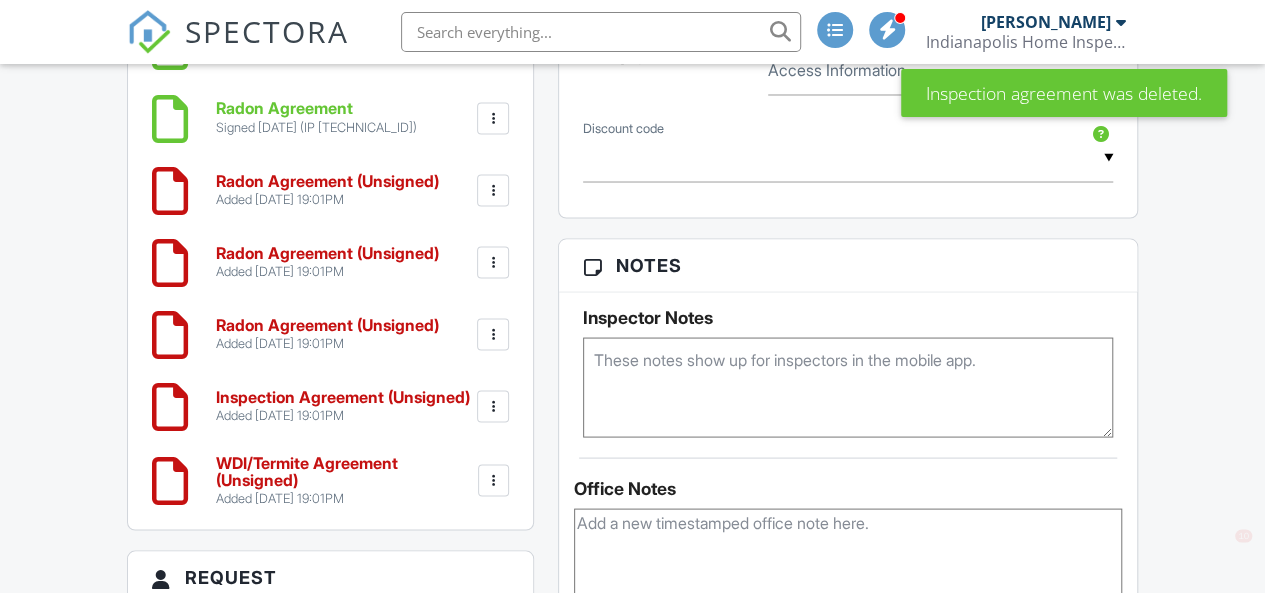 click at bounding box center [493, 190] 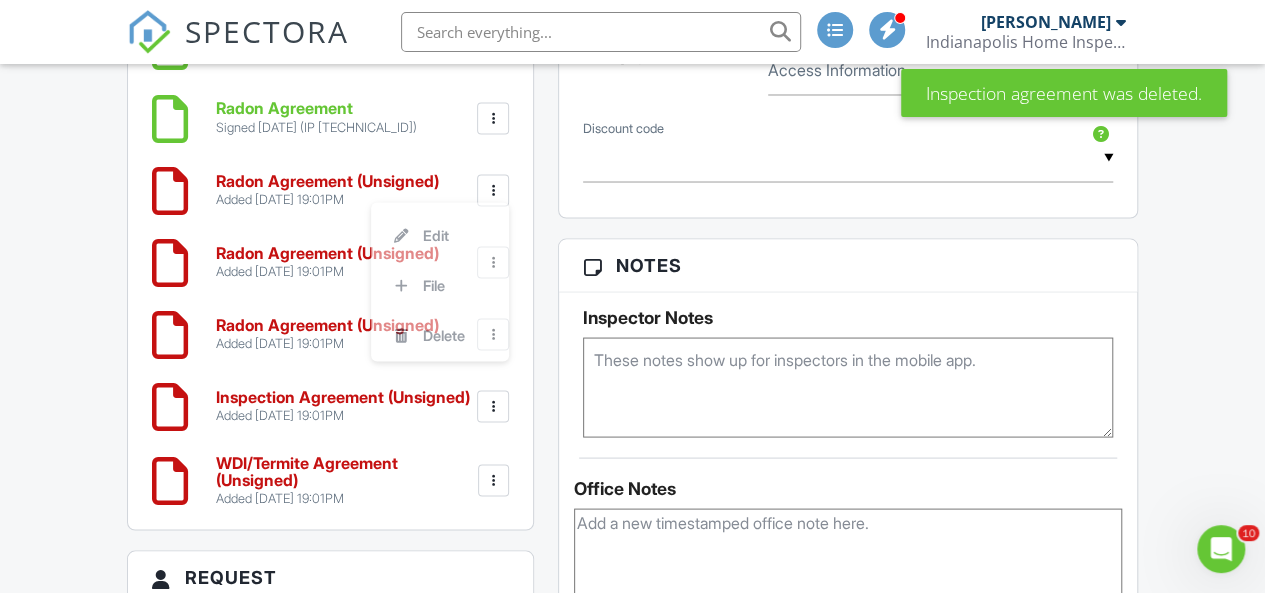 scroll, scrollTop: 0, scrollLeft: 0, axis: both 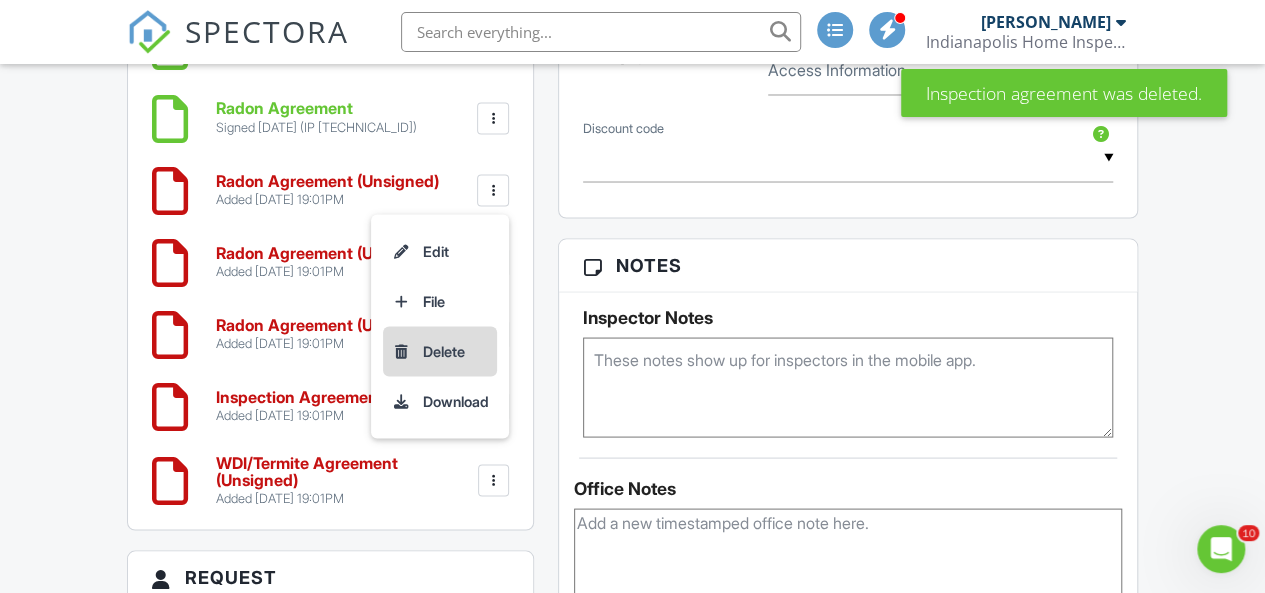 click on "Delete" at bounding box center [440, 351] 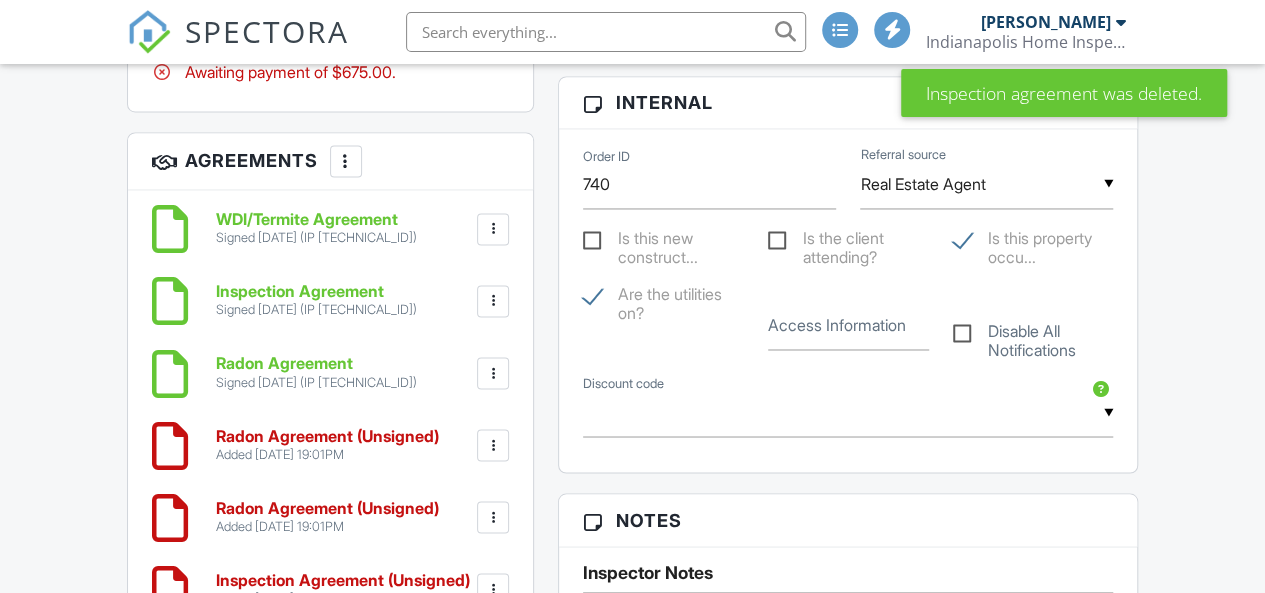 scroll, scrollTop: 1526, scrollLeft: 0, axis: vertical 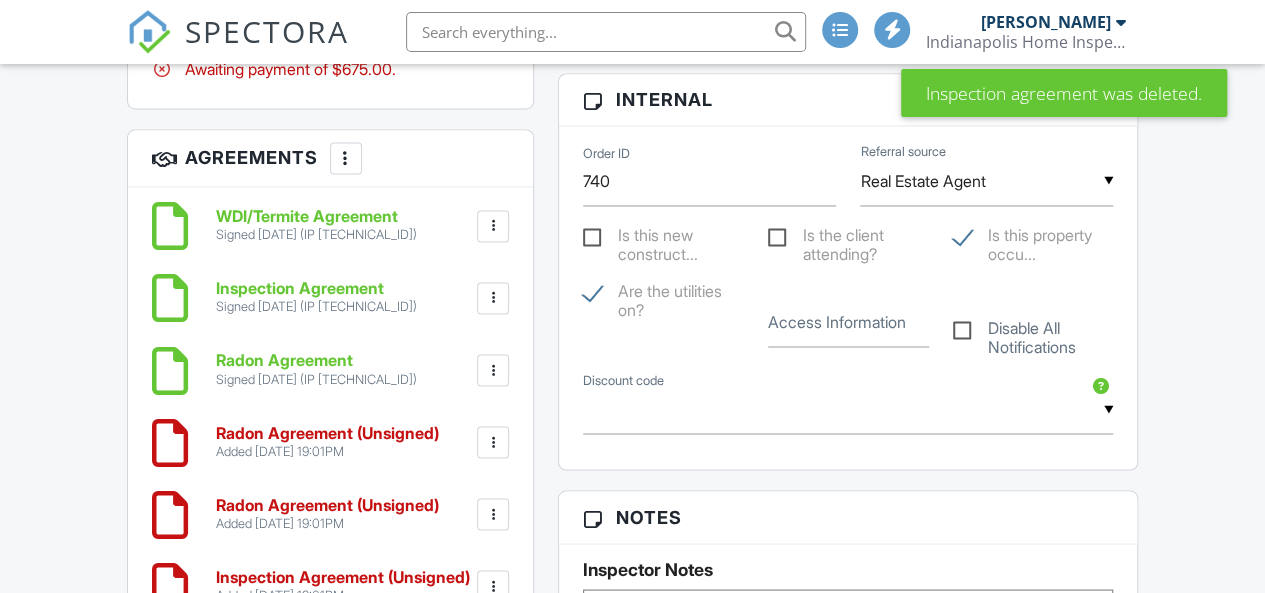 click at bounding box center [493, 442] 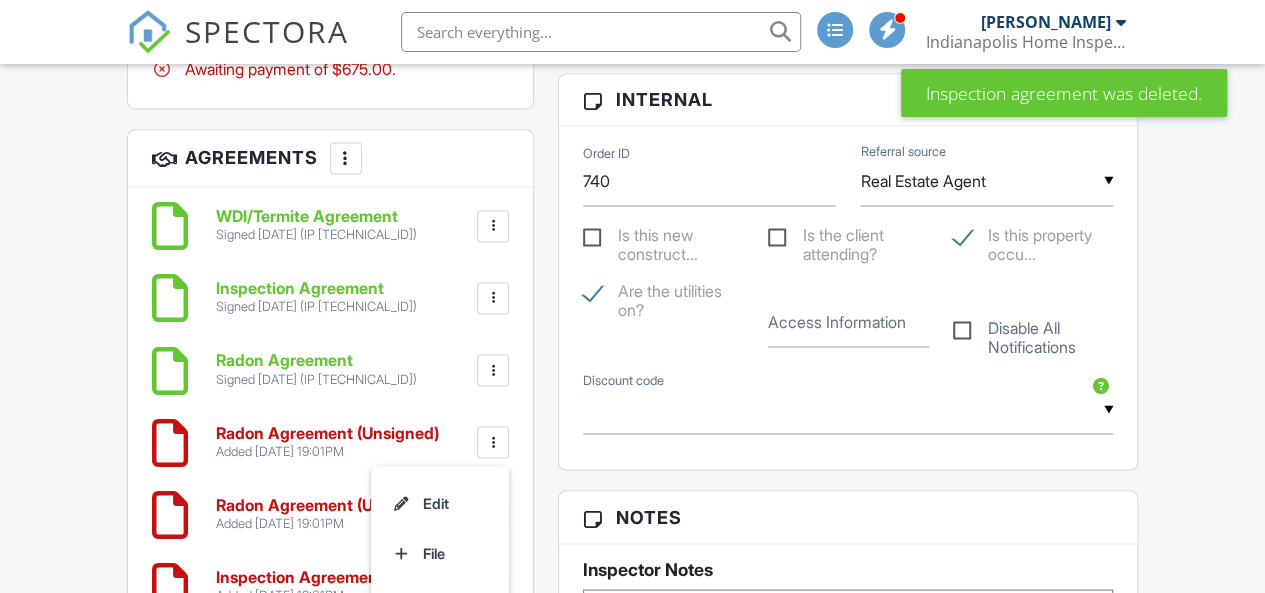 scroll, scrollTop: 0, scrollLeft: 0, axis: both 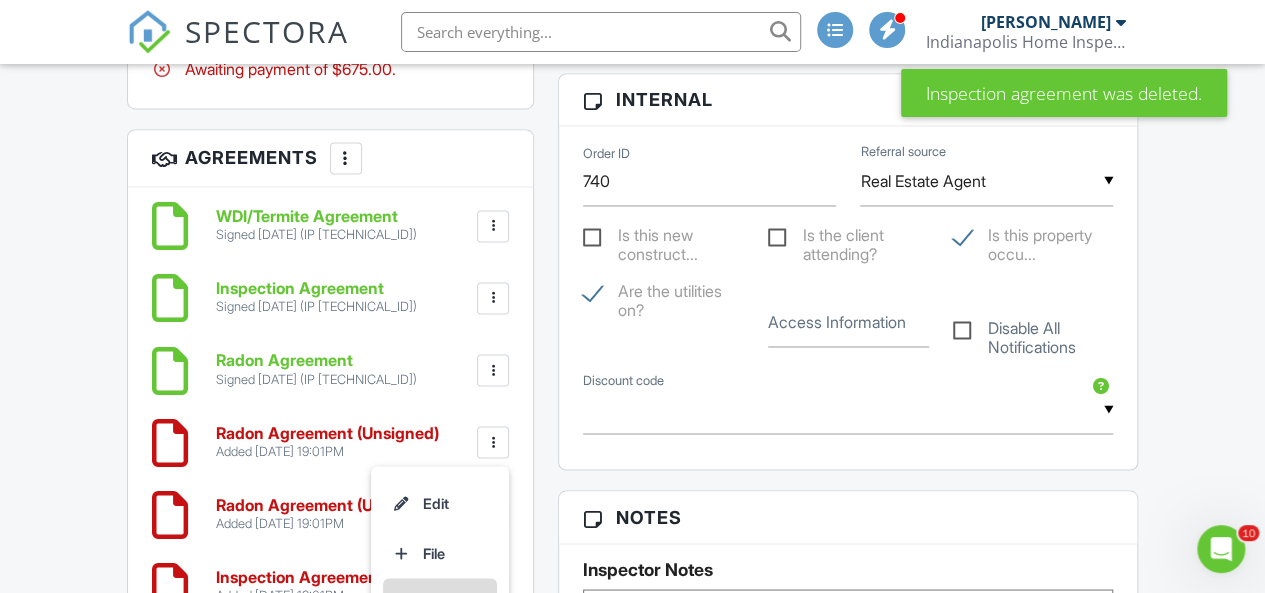 click on "Delete" at bounding box center (440, 603) 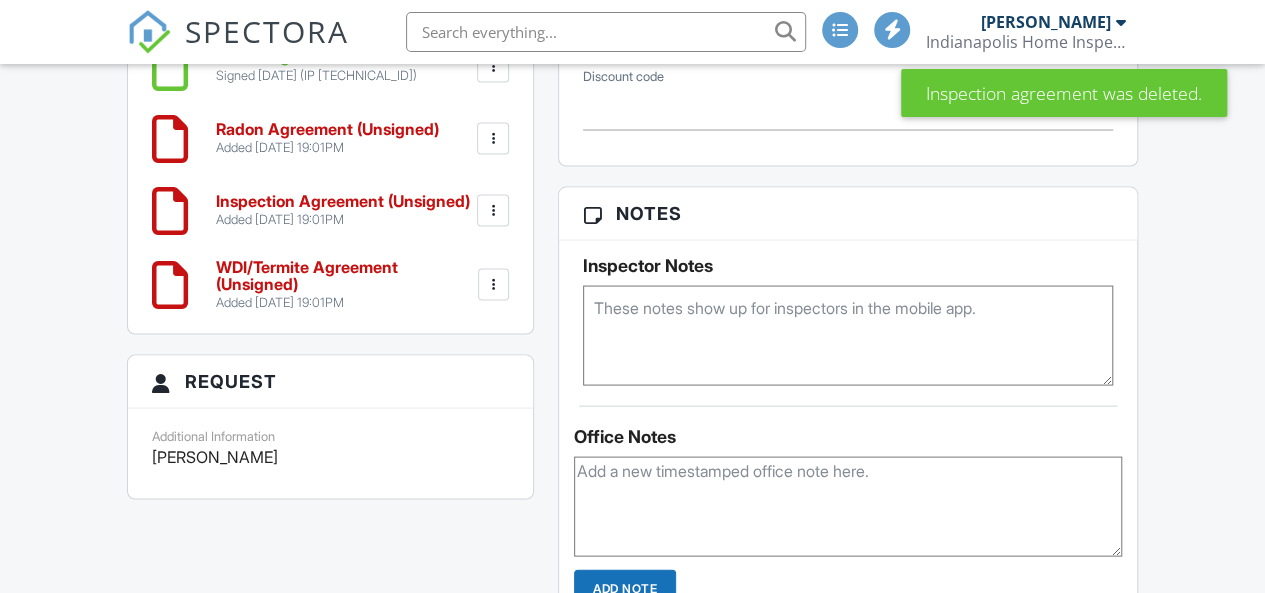 scroll, scrollTop: 1688, scrollLeft: 0, axis: vertical 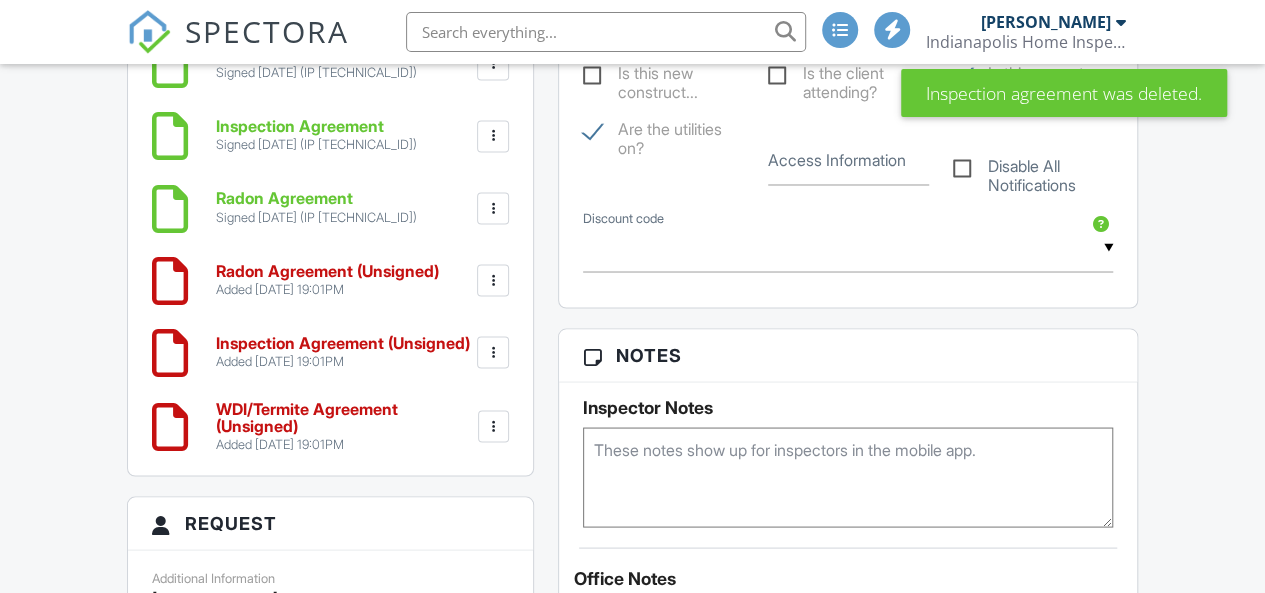 click at bounding box center (493, 280) 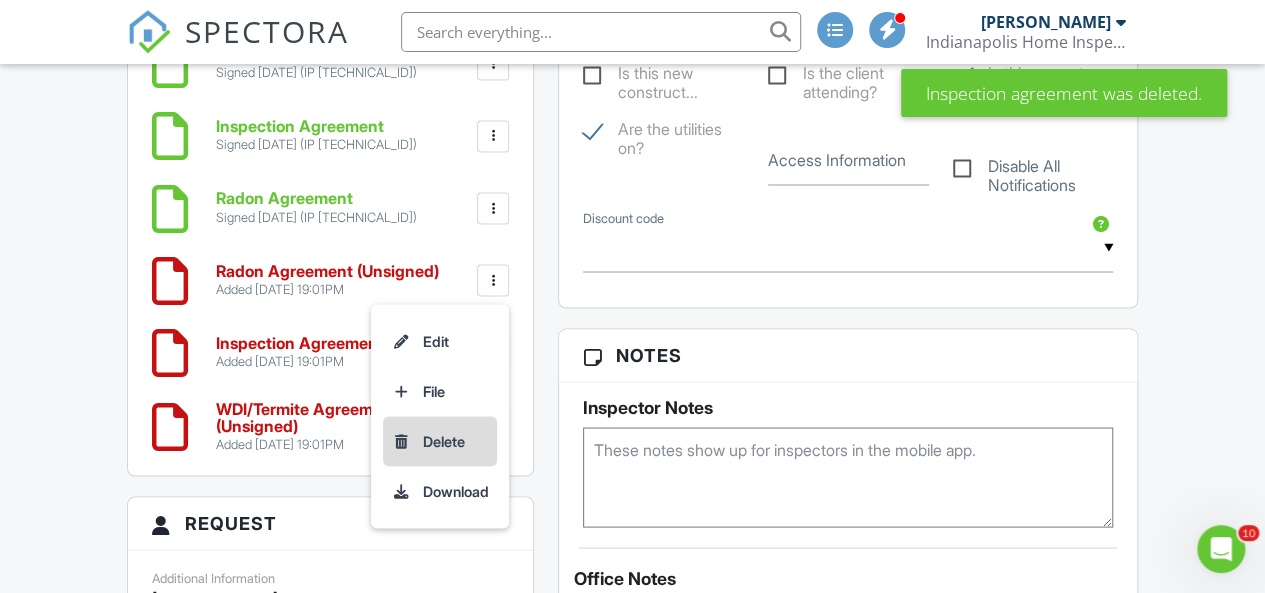 scroll, scrollTop: 0, scrollLeft: 0, axis: both 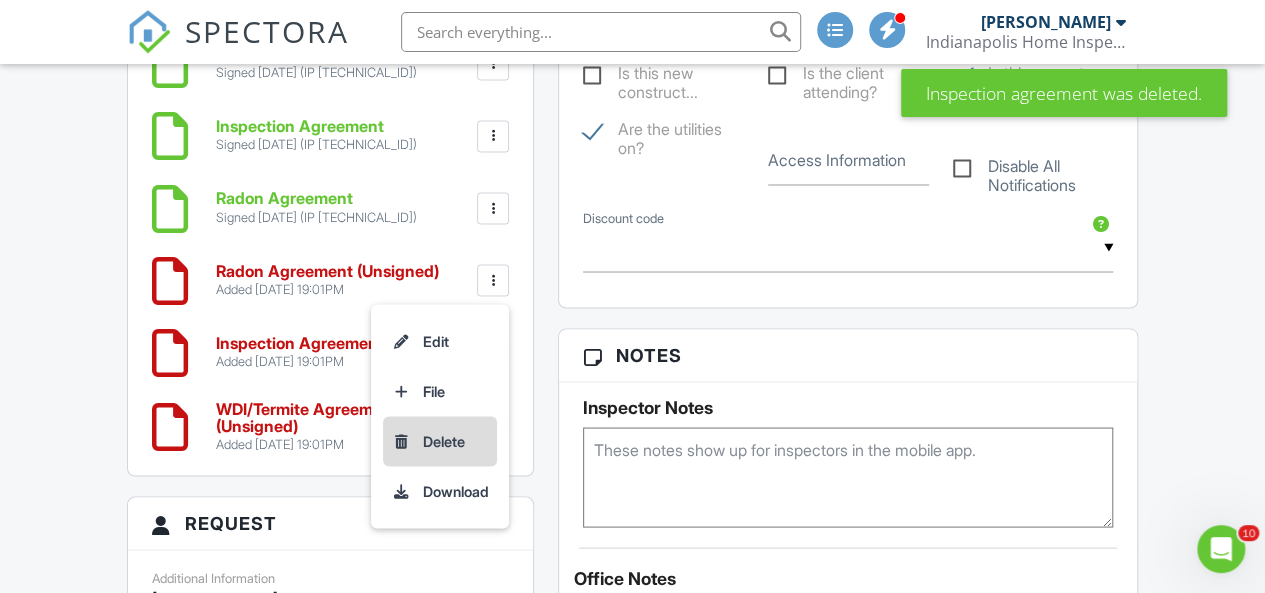 click on "Delete" at bounding box center [440, 441] 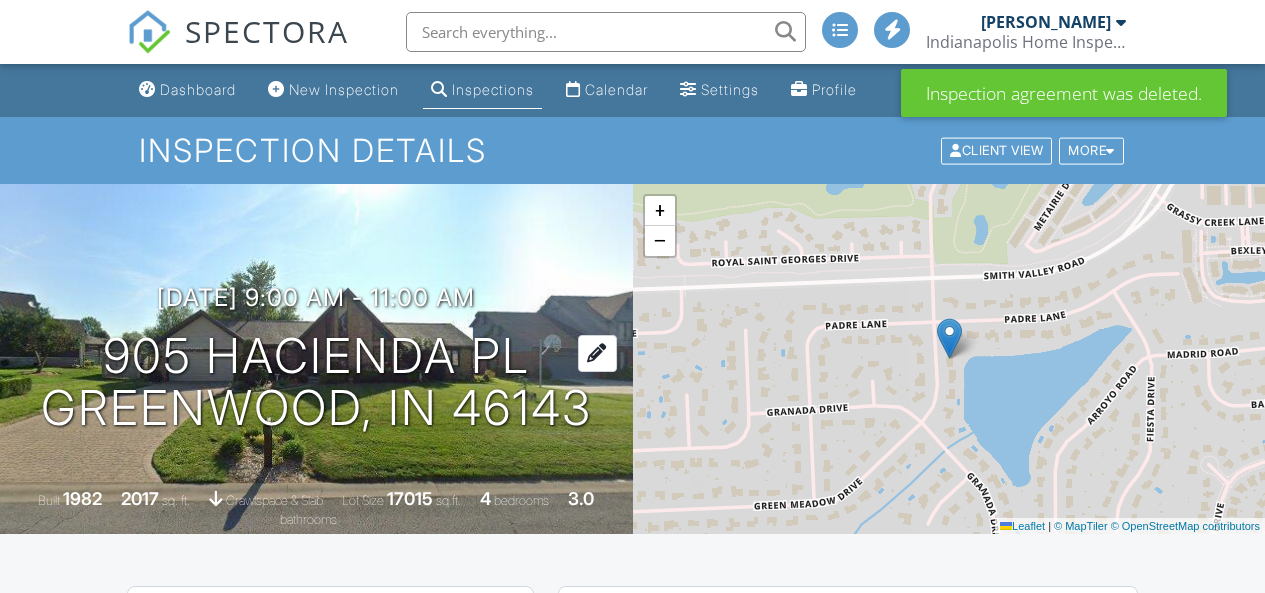 scroll, scrollTop: 1453, scrollLeft: 0, axis: vertical 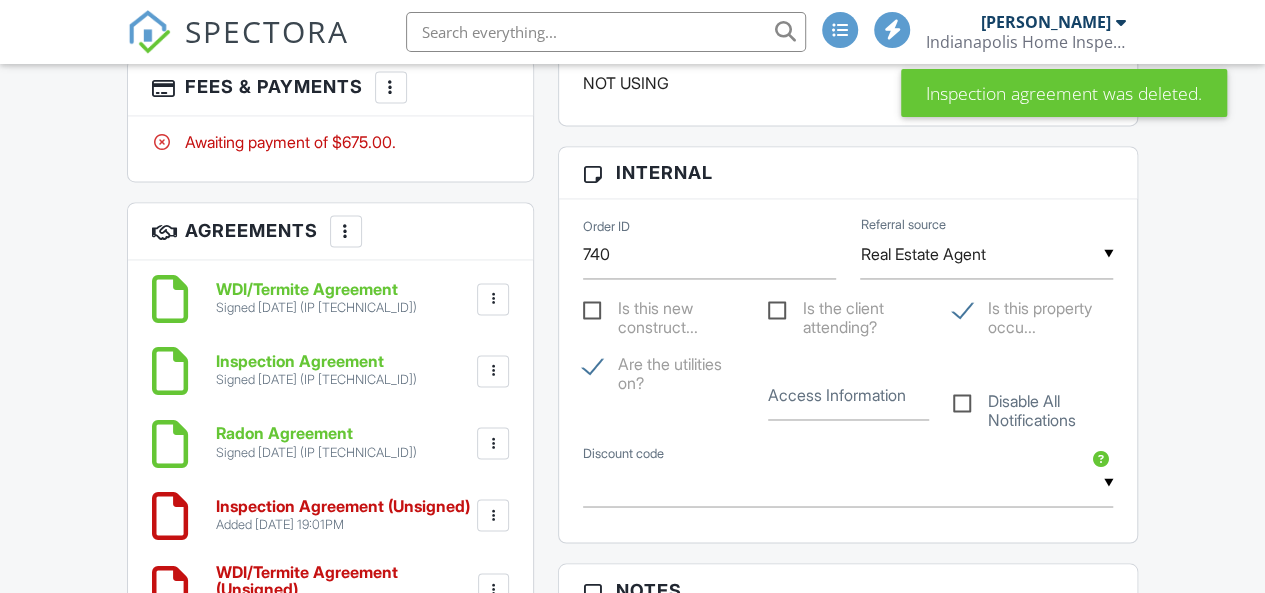 click at bounding box center [493, 515] 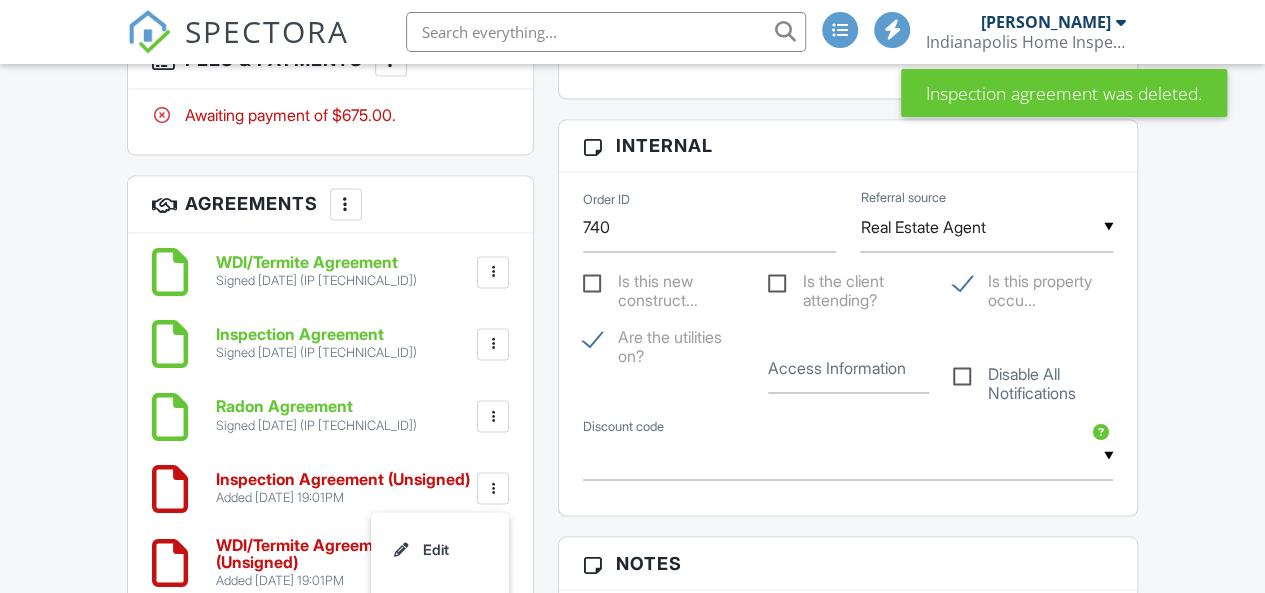 scroll, scrollTop: 0, scrollLeft: 0, axis: both 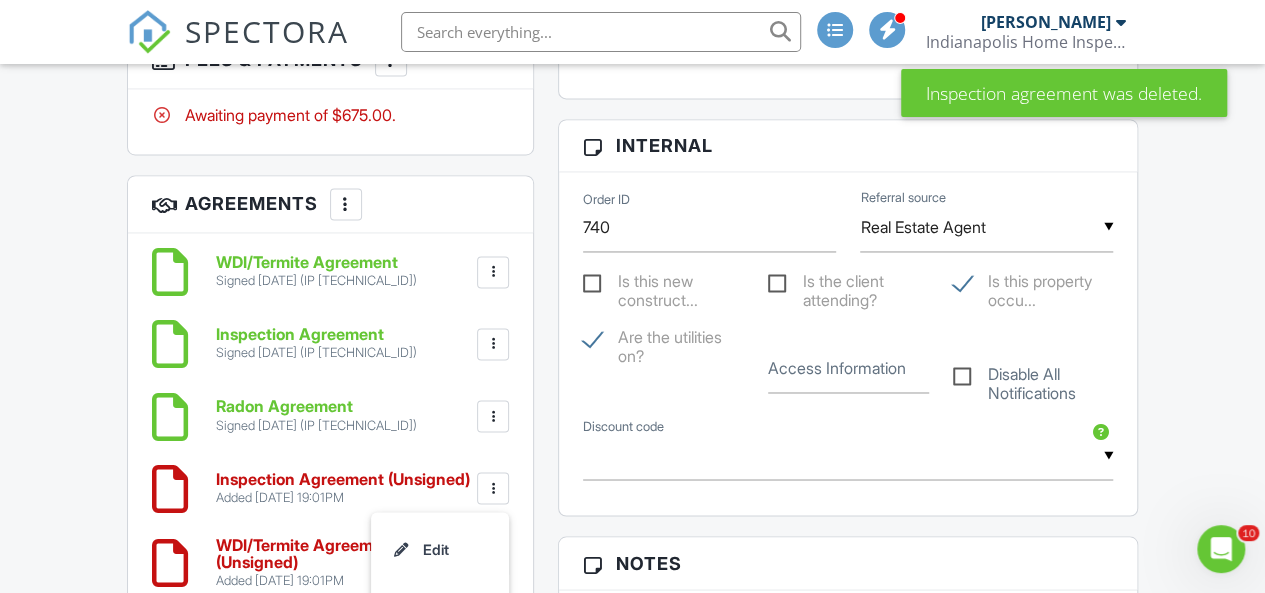 click on "People
Disable Client CC Email
New
Client
Client's Agent
Listing Agent
Add Another Person
Inspector
(requested)
Shane Martin
(317) 886-8561,(317) 519-4293
shane@ihinspections.com
Make Invisible
Unmark As Requested
Remove
Update Client
First name
Paul and Mary
Last name
Feller
Email (required)
4142ajf@comcast.net
CC Email
Phone
2193248023
Home phone
Mobile phone
2193248023
Tags
Internal notes visible only to the company
Updating the client email address will resend the confirmation email and update all queued automated emails.
Cancel
Save
Confirm client deletion
Cancel
Remove Client
Client
Paul and Mary Feller" at bounding box center (331, -49) 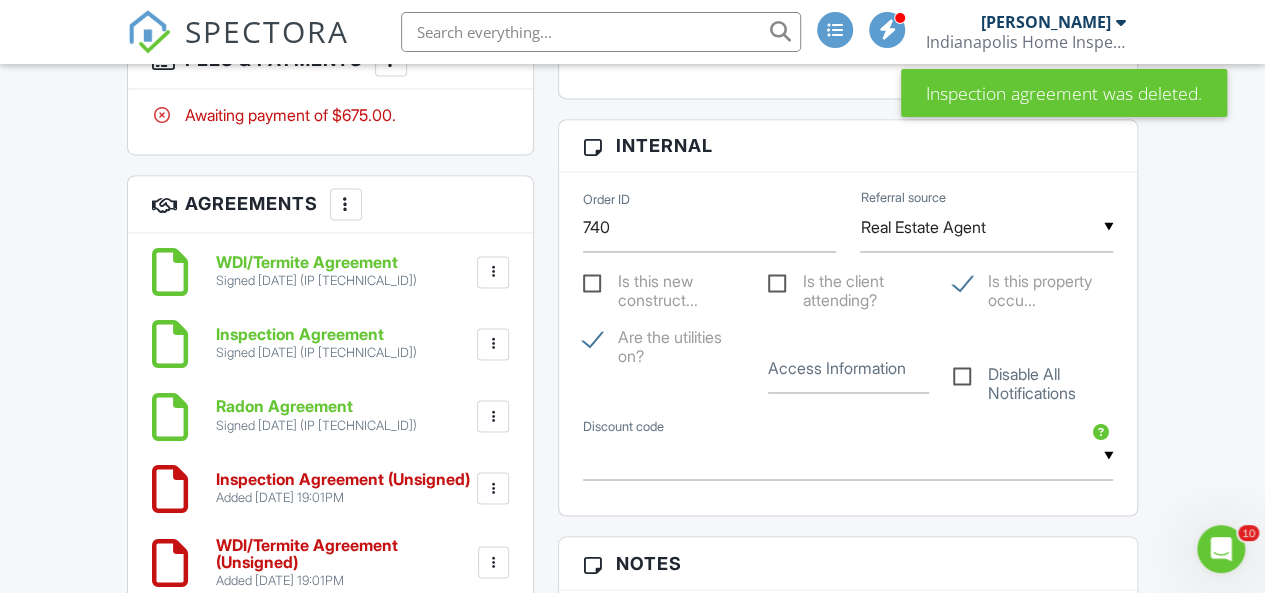 click at bounding box center [493, 488] 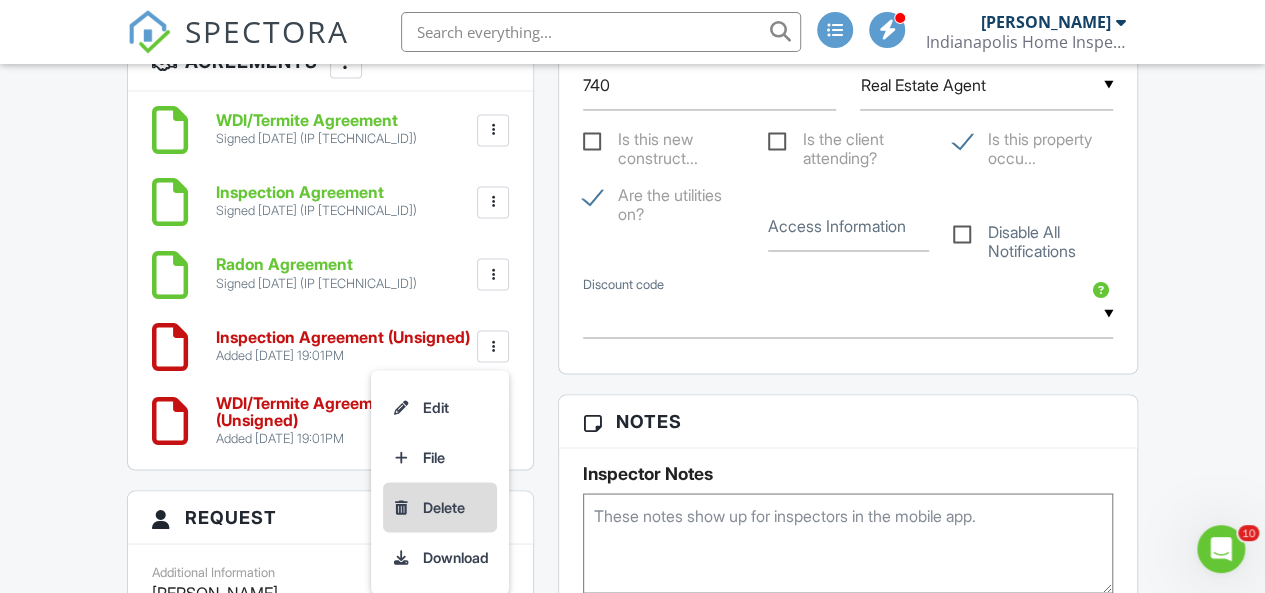 scroll, scrollTop: 1623, scrollLeft: 0, axis: vertical 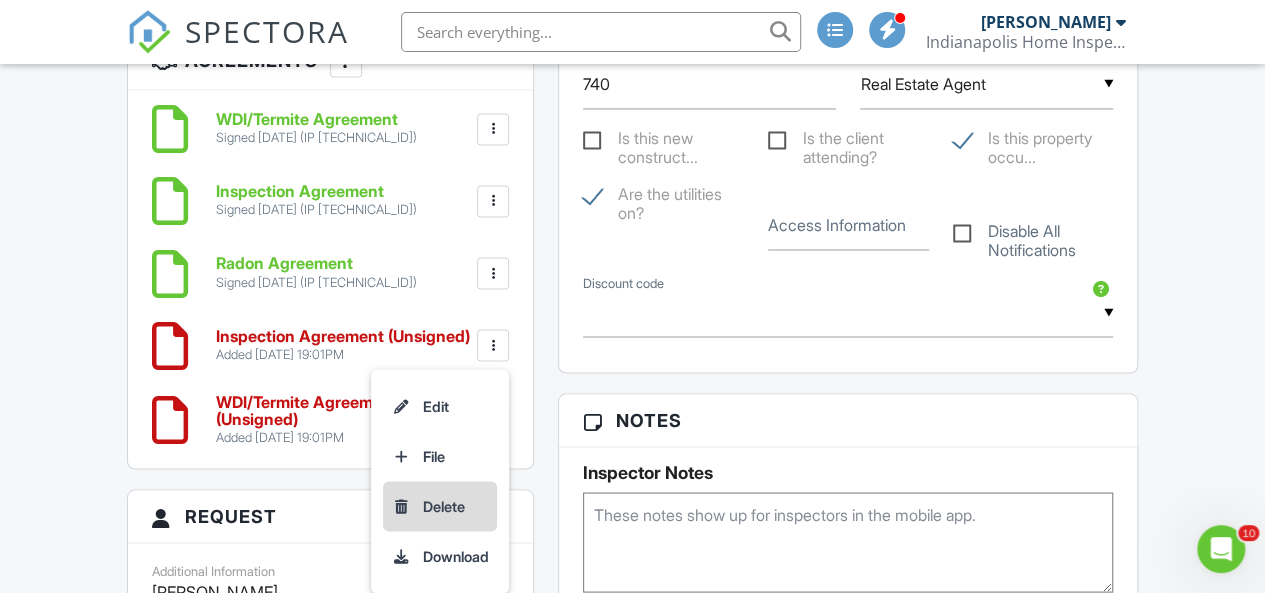 click on "Delete" at bounding box center [440, 506] 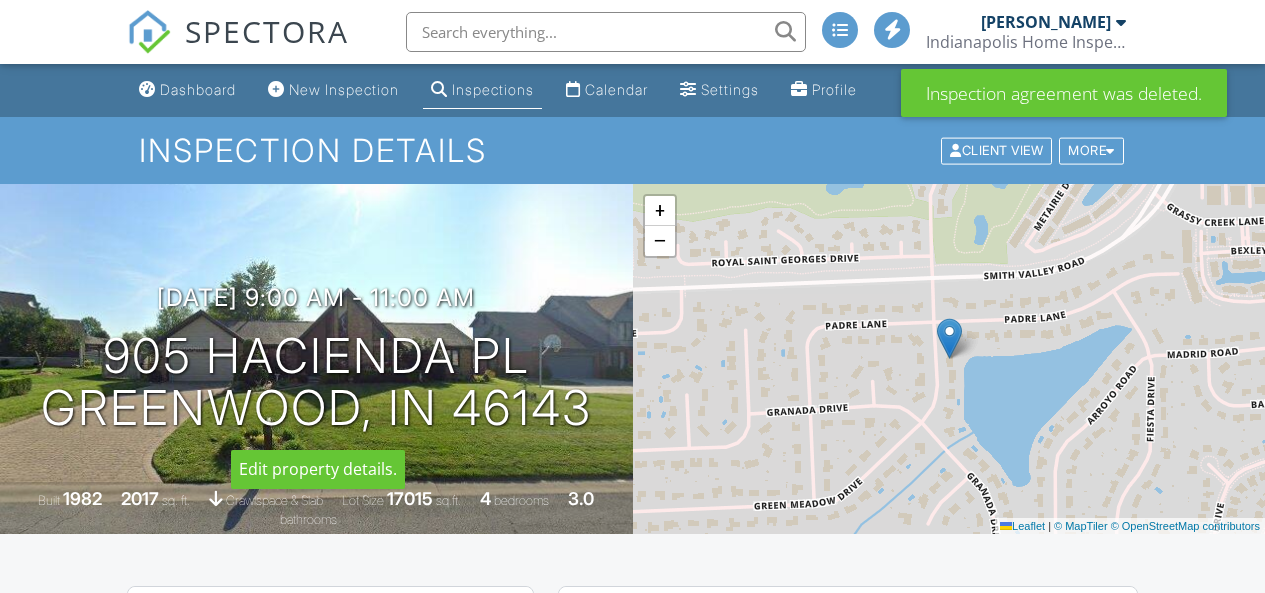 click on "Radon Agreement
Signed 07/11/2025 (IP 104.28.57.254)
File
Delete
Download" at bounding box center (331, 1896) 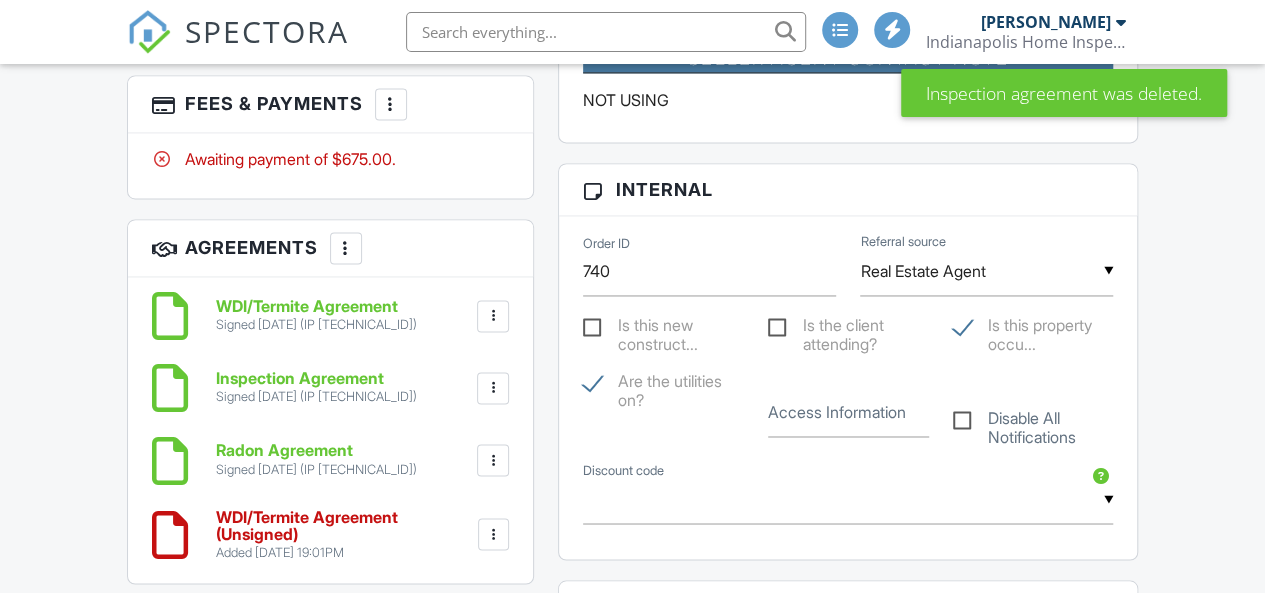 scroll, scrollTop: 1436, scrollLeft: 0, axis: vertical 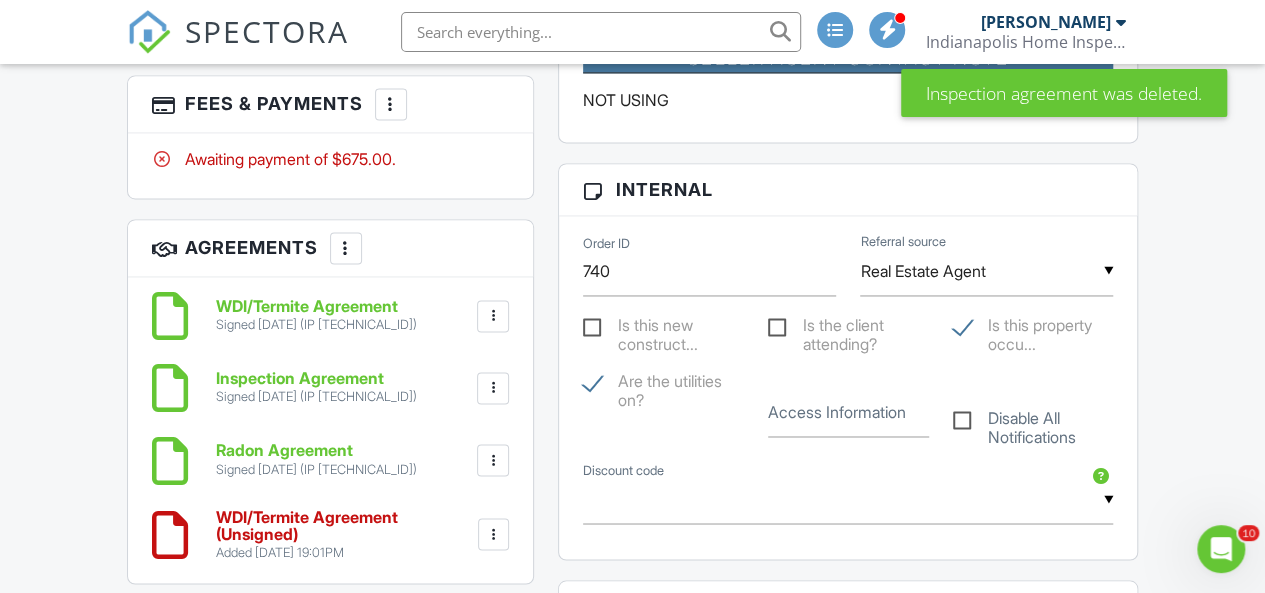 click at bounding box center [494, 534] 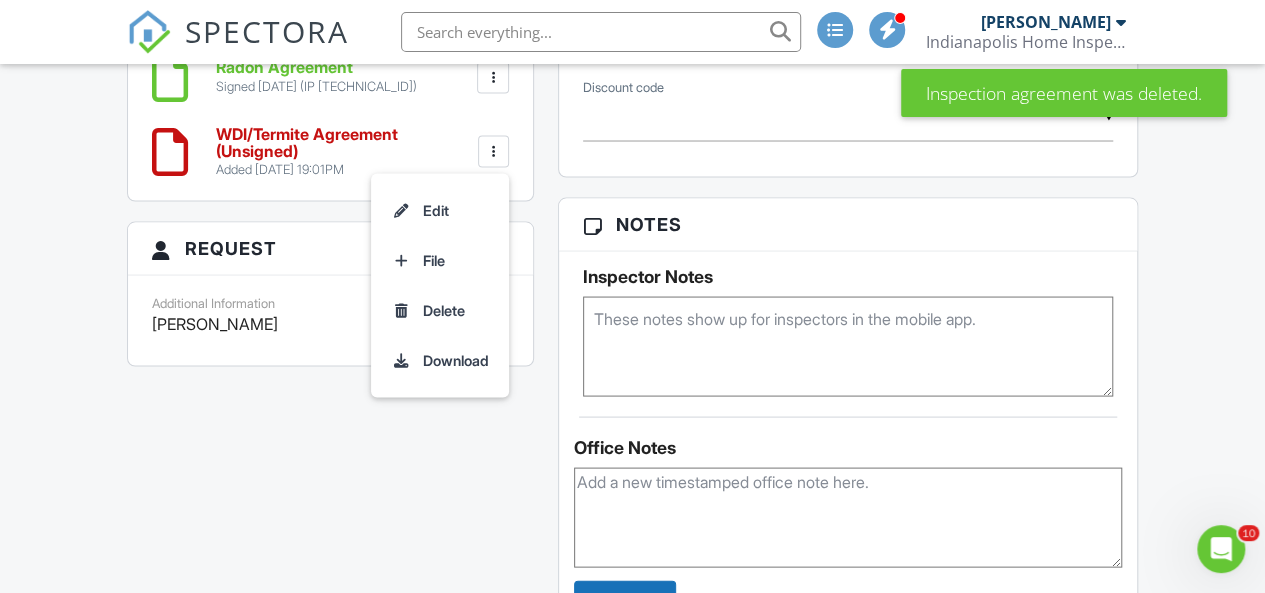 scroll, scrollTop: 1824, scrollLeft: 0, axis: vertical 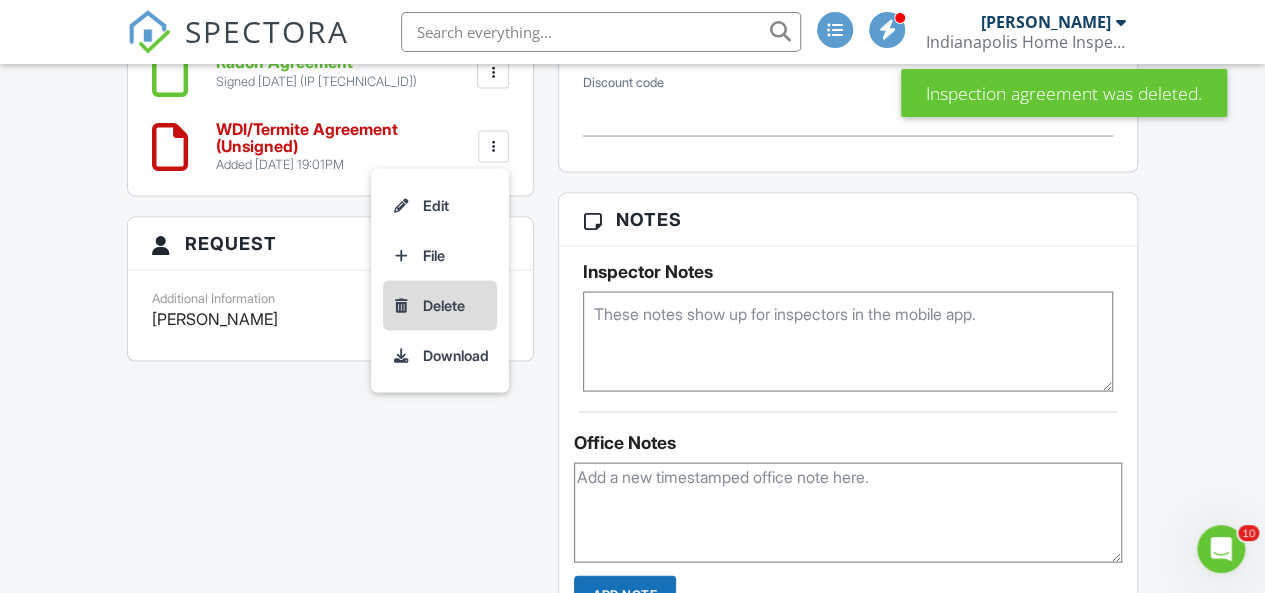 click on "Delete" at bounding box center [440, 305] 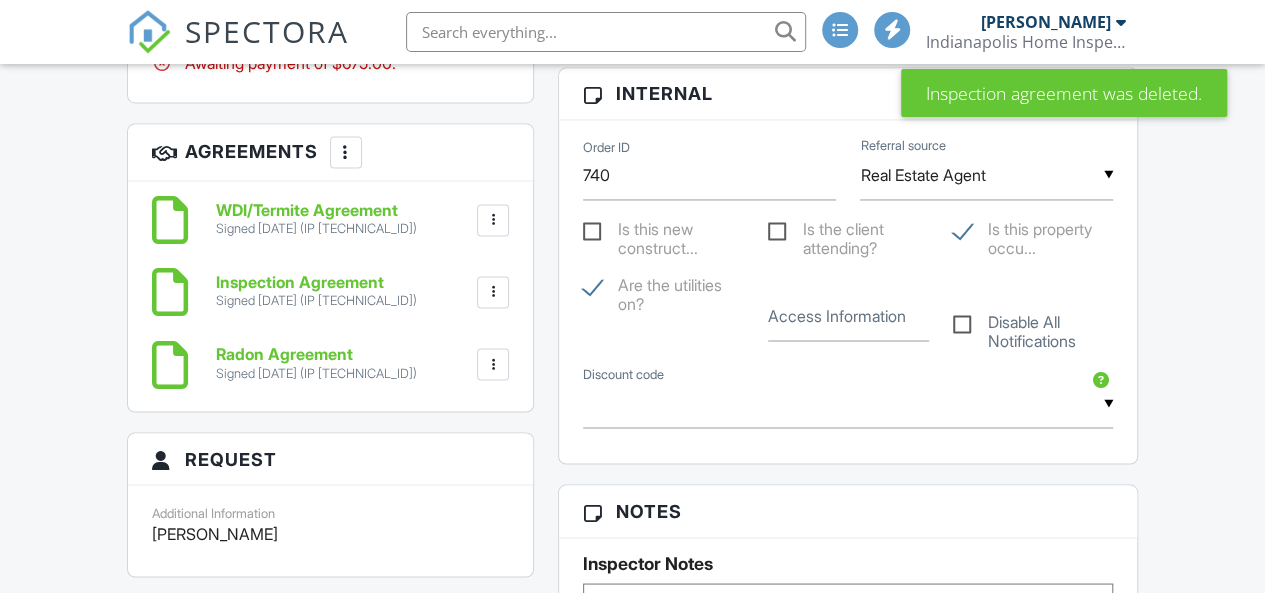 scroll, scrollTop: 0, scrollLeft: 0, axis: both 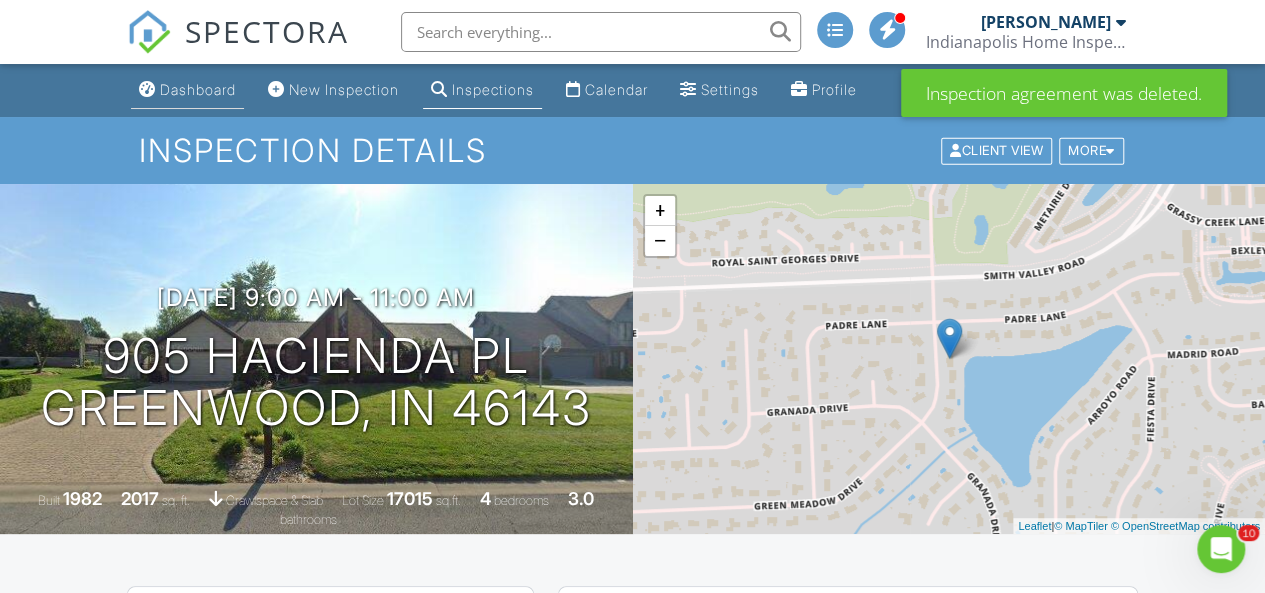 click on "Dashboard" at bounding box center (198, 89) 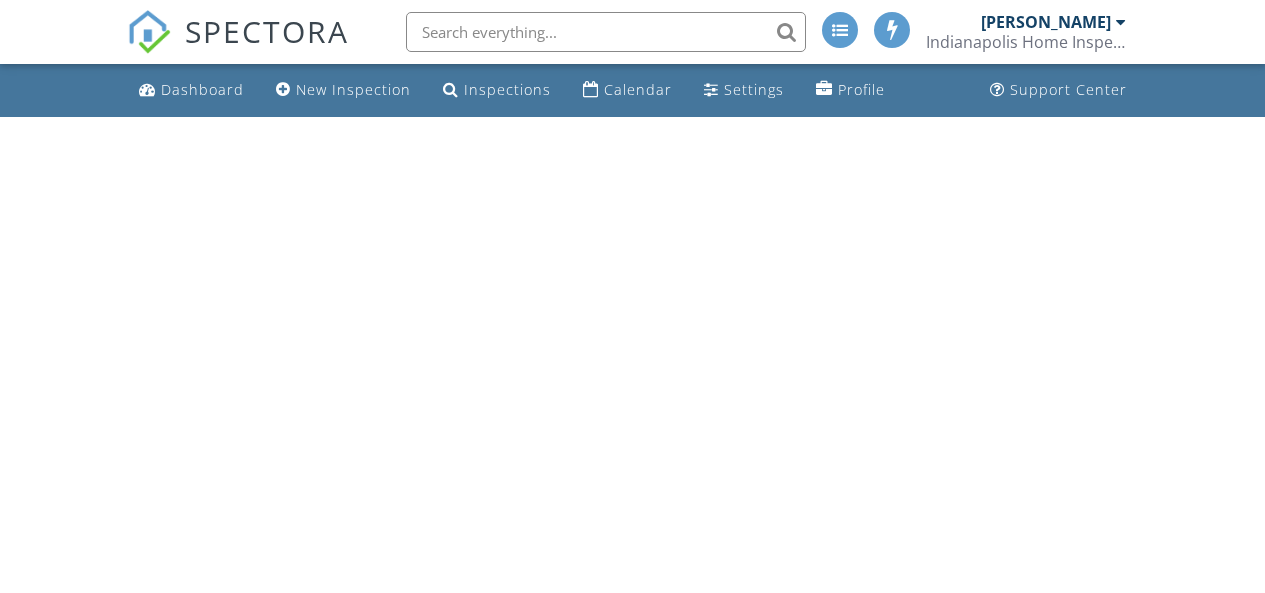 scroll, scrollTop: 0, scrollLeft: 0, axis: both 